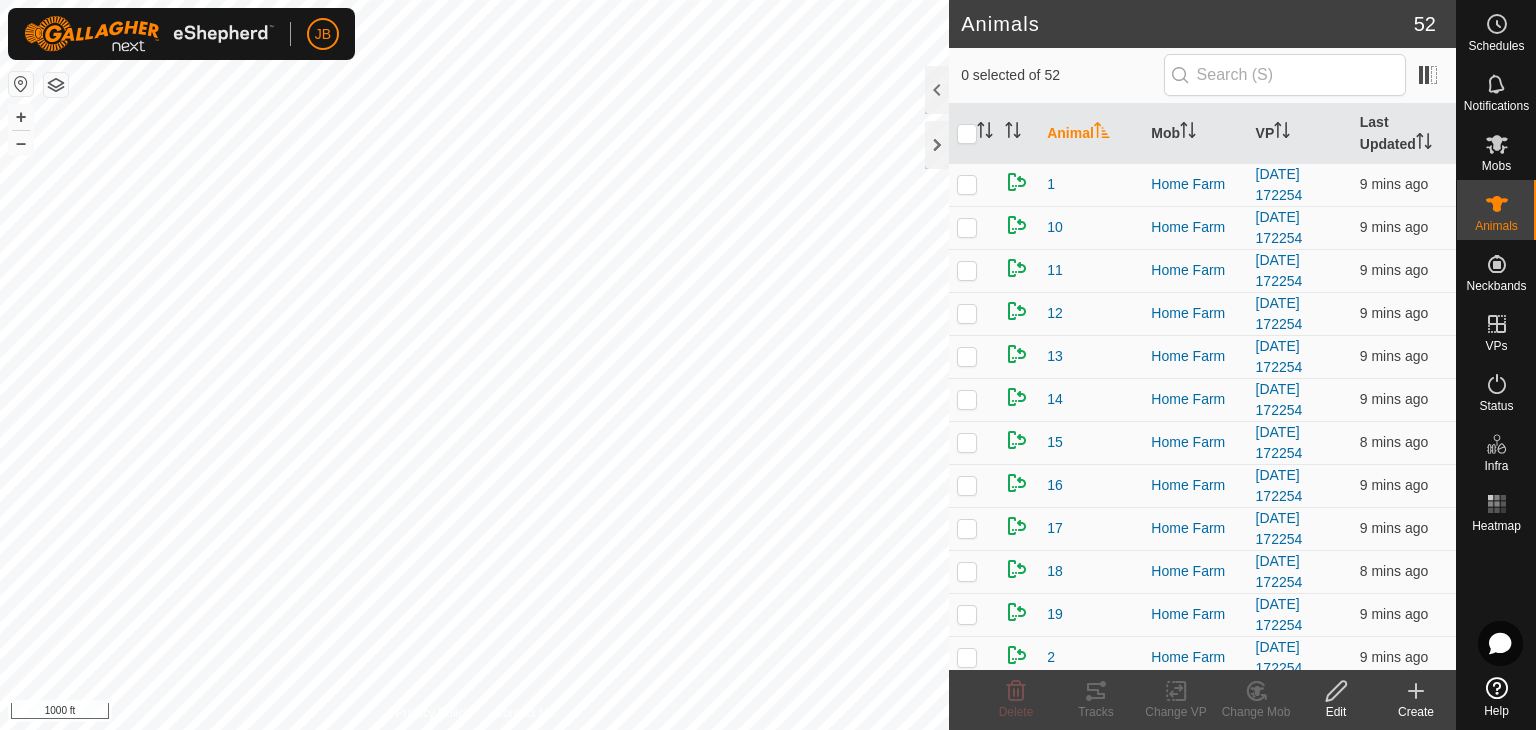 scroll, scrollTop: 0, scrollLeft: 0, axis: both 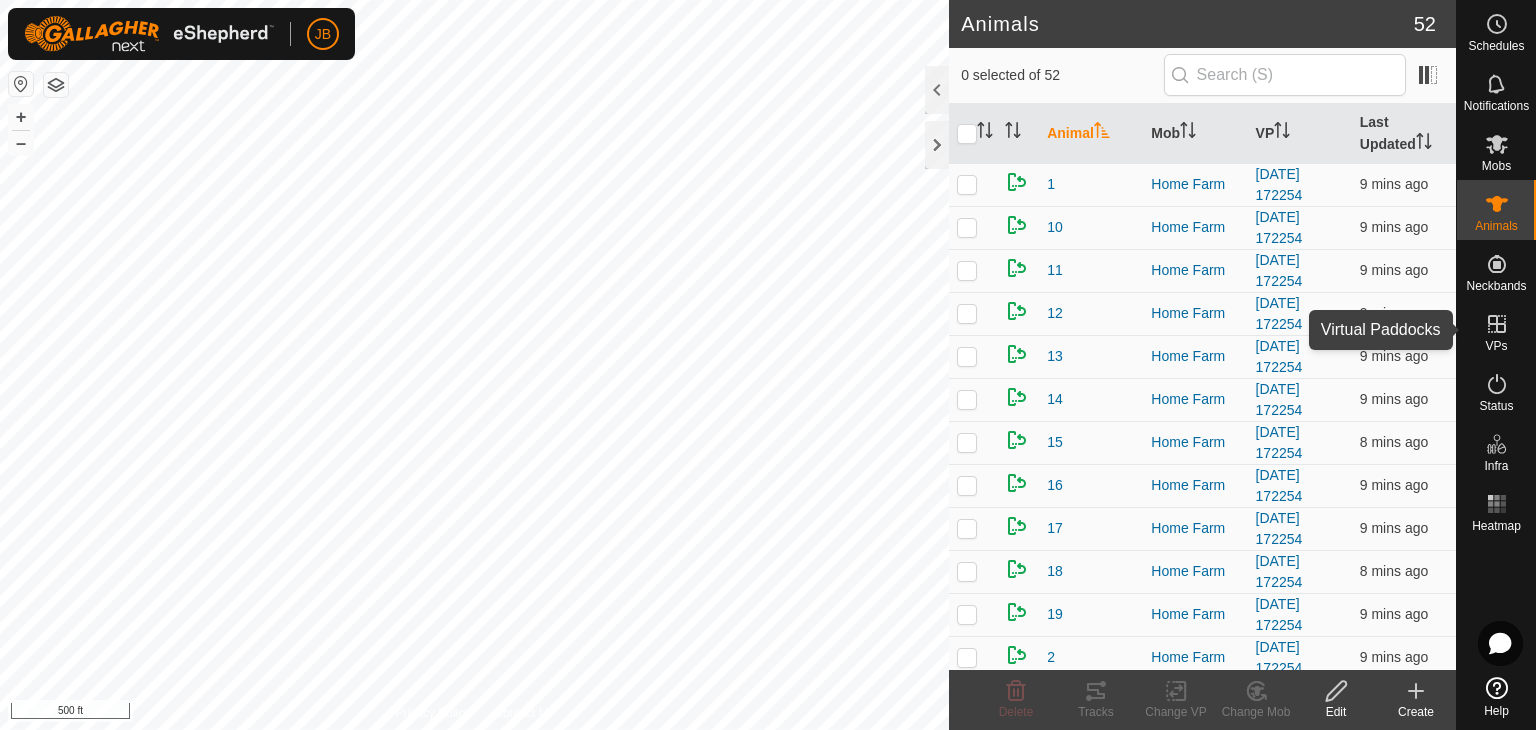 click 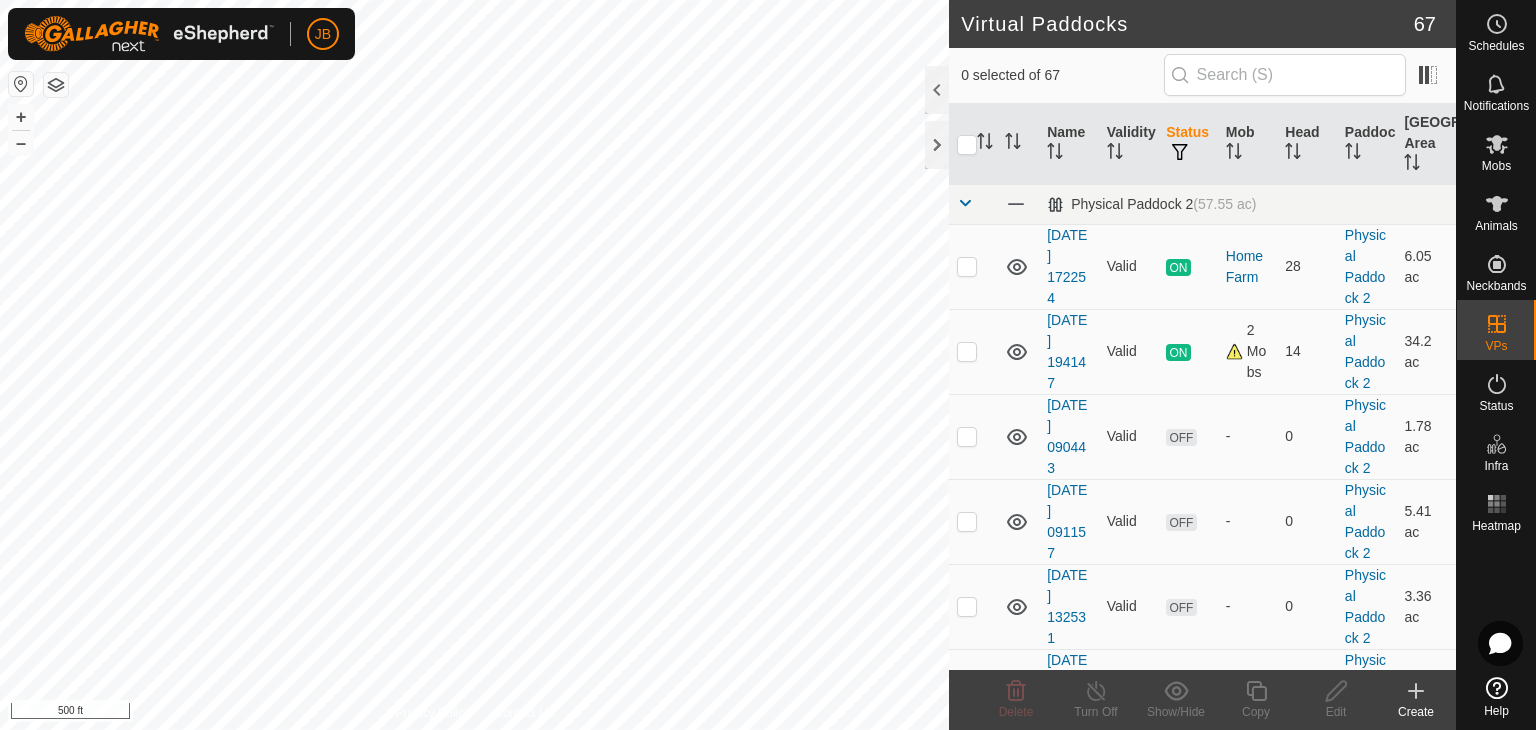 click 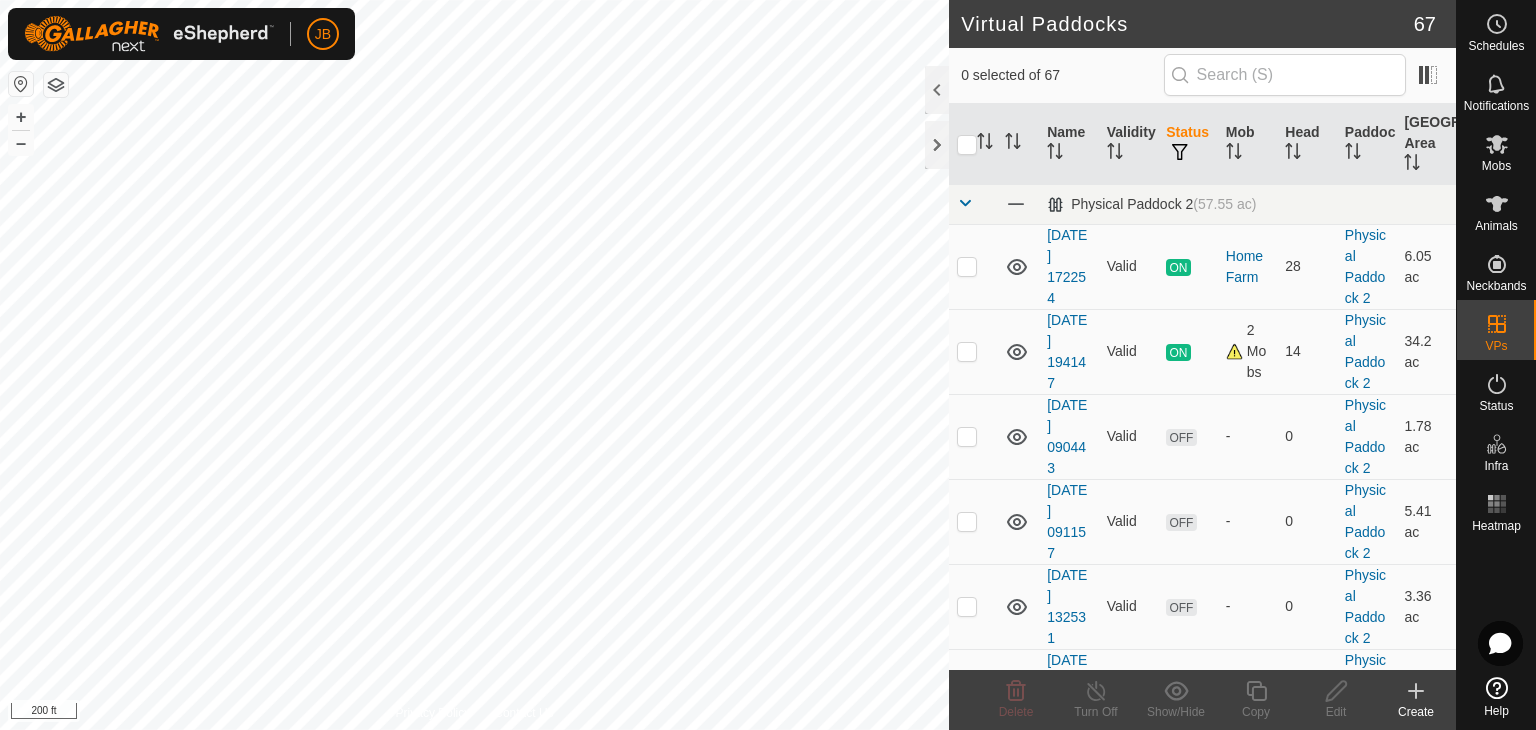 click 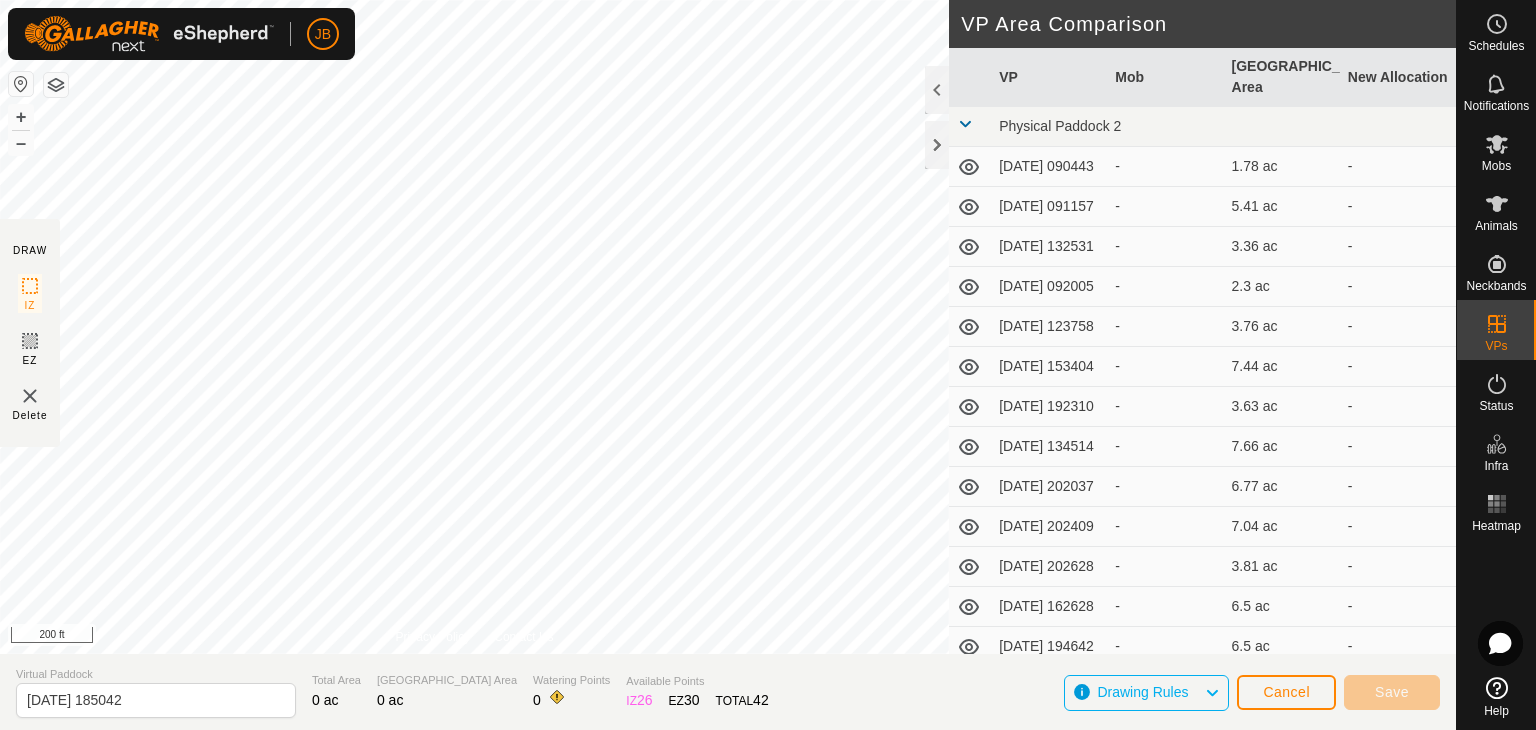 click on "JB Schedules Notifications Mobs Animals Neckbands VPs Status Infra Heatmap Help DRAW IZ EZ Delete Privacy Policy Contact Us + – ⇧ i 200 ft VP Area Comparison     VP   Mob   Grazing Area   New Allocation  Physical Paddock 2  2025-05-09 090443  -  1.78 ac   -   2025-05-09 091157  -  5.41 ac   -   2025-05-12 132531  -  3.36 ac   -   2025-05-13 092005  -  2.3 ac   -   2025-05-15 123758  -  3.76 ac   -   2025-05-20 153404  -  7.44 ac   -   2025-05-21 192310  -  3.63 ac   -   2025-05-23 134514  -  7.66 ac   -   2025-05-25 202037  -  6.77 ac   -   2025-05-25 202409  -  7.04 ac   -   2025-05-25 202628  -  3.81 ac   -   2025-05-27 162628  -  6.5 ac   -   2025-05-29 194642  -  6.5 ac   -   2025-05-29 194814  -  9.81 ac   -   2025-05-29 195513  -  4.72 ac   -   2025-05-30 185738  -  5.73 ac   -   2025-05-30 192815  -  5.34 ac   -   2025-05-30 200259  -  5.31 ac   -   2025-05-31 123850  -  6.33 ac   -   2025-05-31 124105  -  18.06 ac   -   2025-05-31 190305  -  5.98 ac   -   2025-06-03 141326  -  12.87 ac   -  -  -" 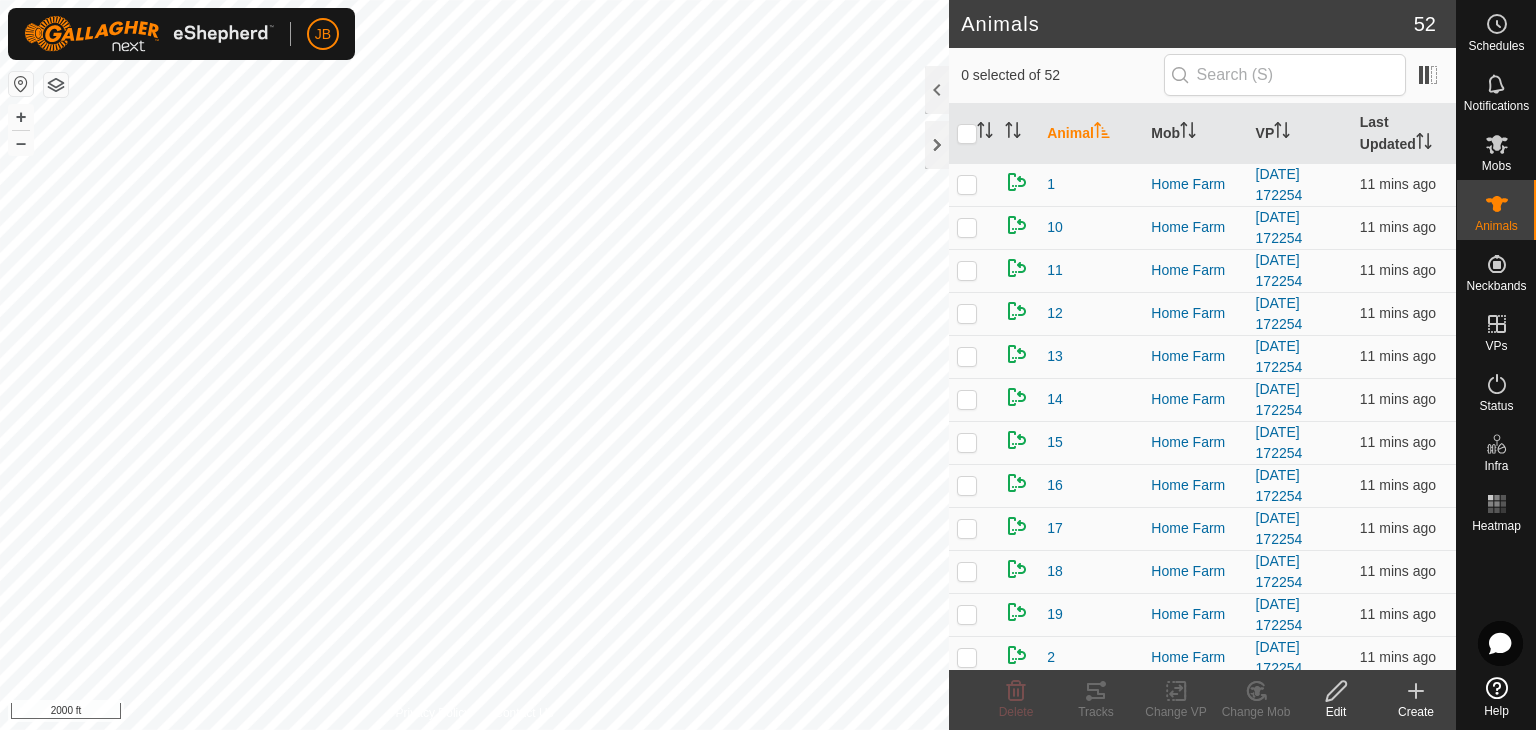 scroll, scrollTop: 0, scrollLeft: 0, axis: both 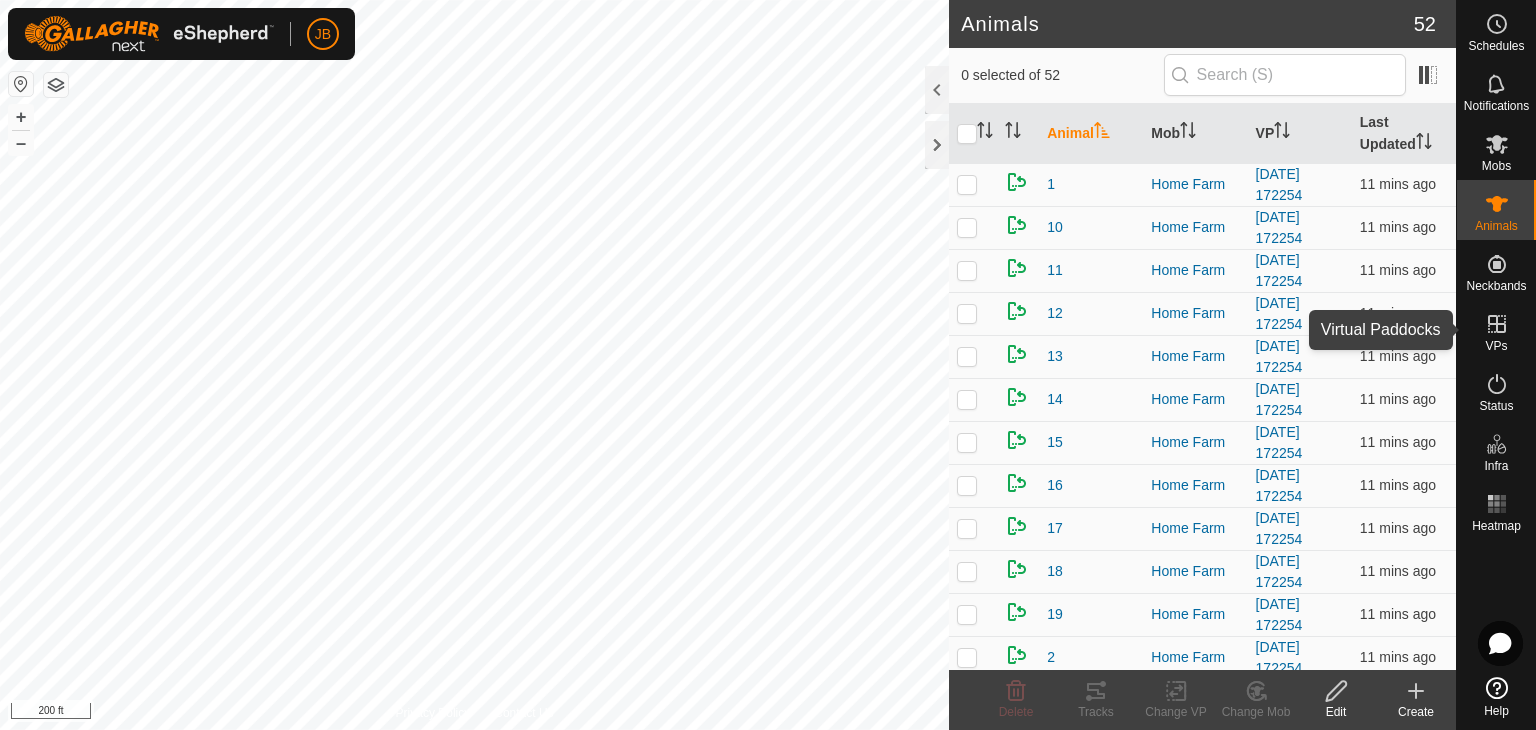 click 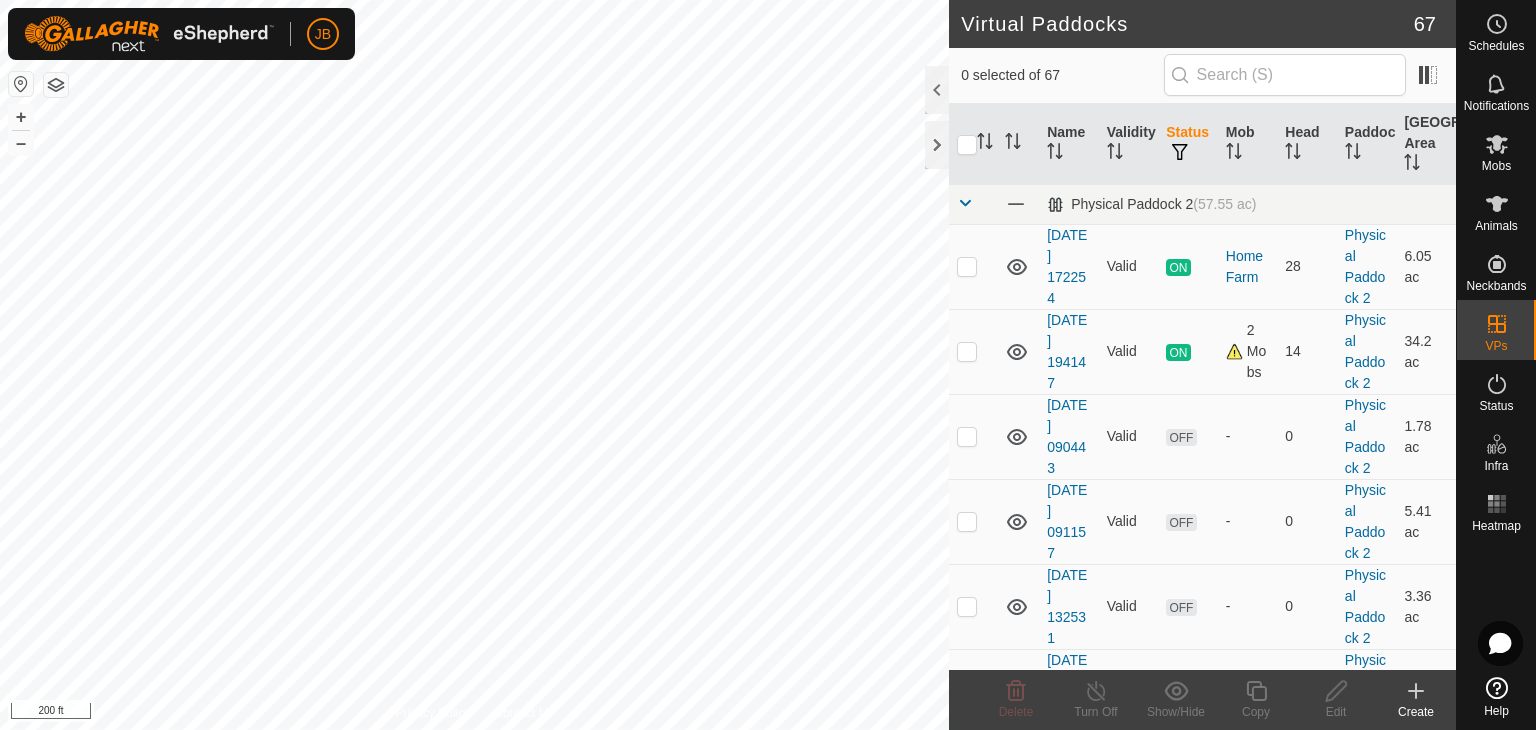 click 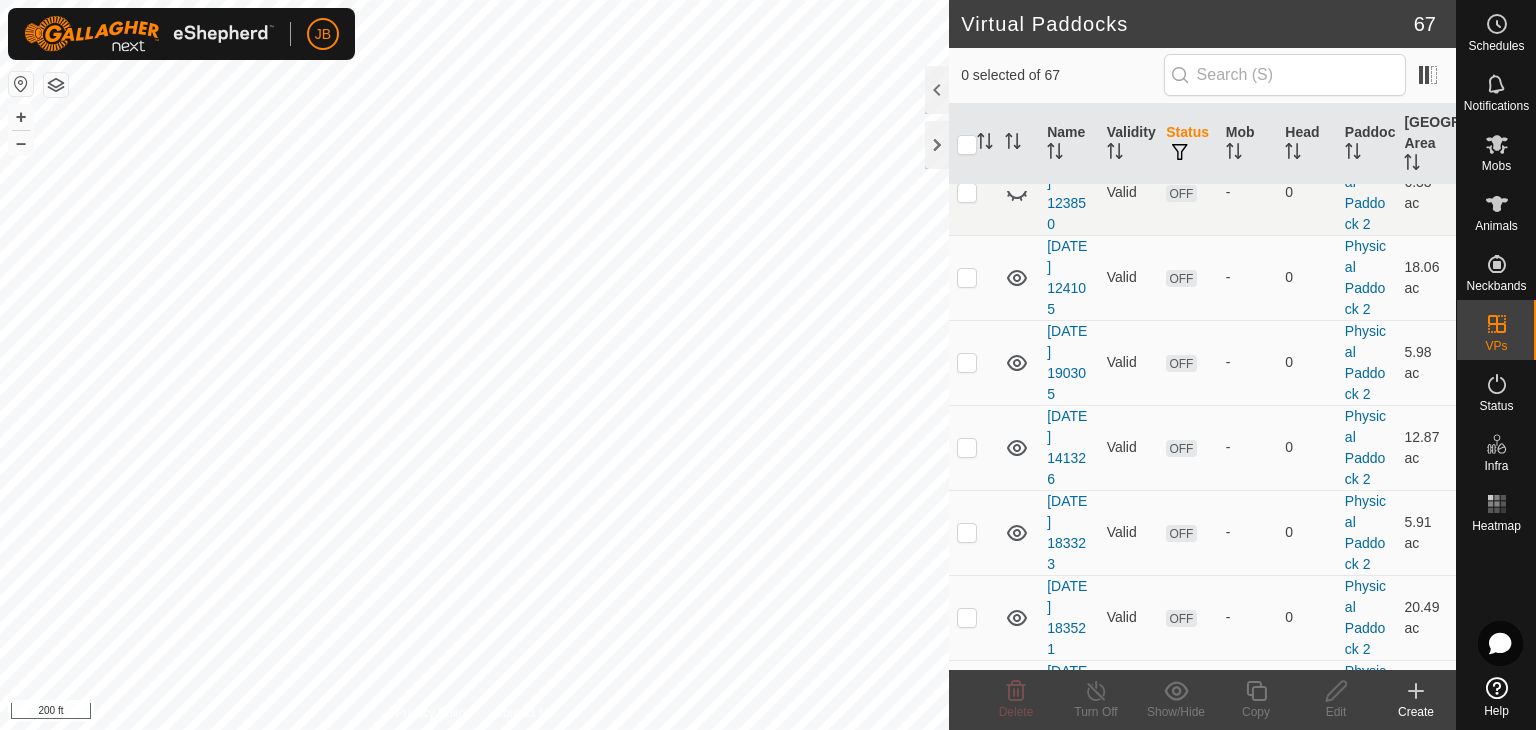 scroll, scrollTop: 1776, scrollLeft: 0, axis: vertical 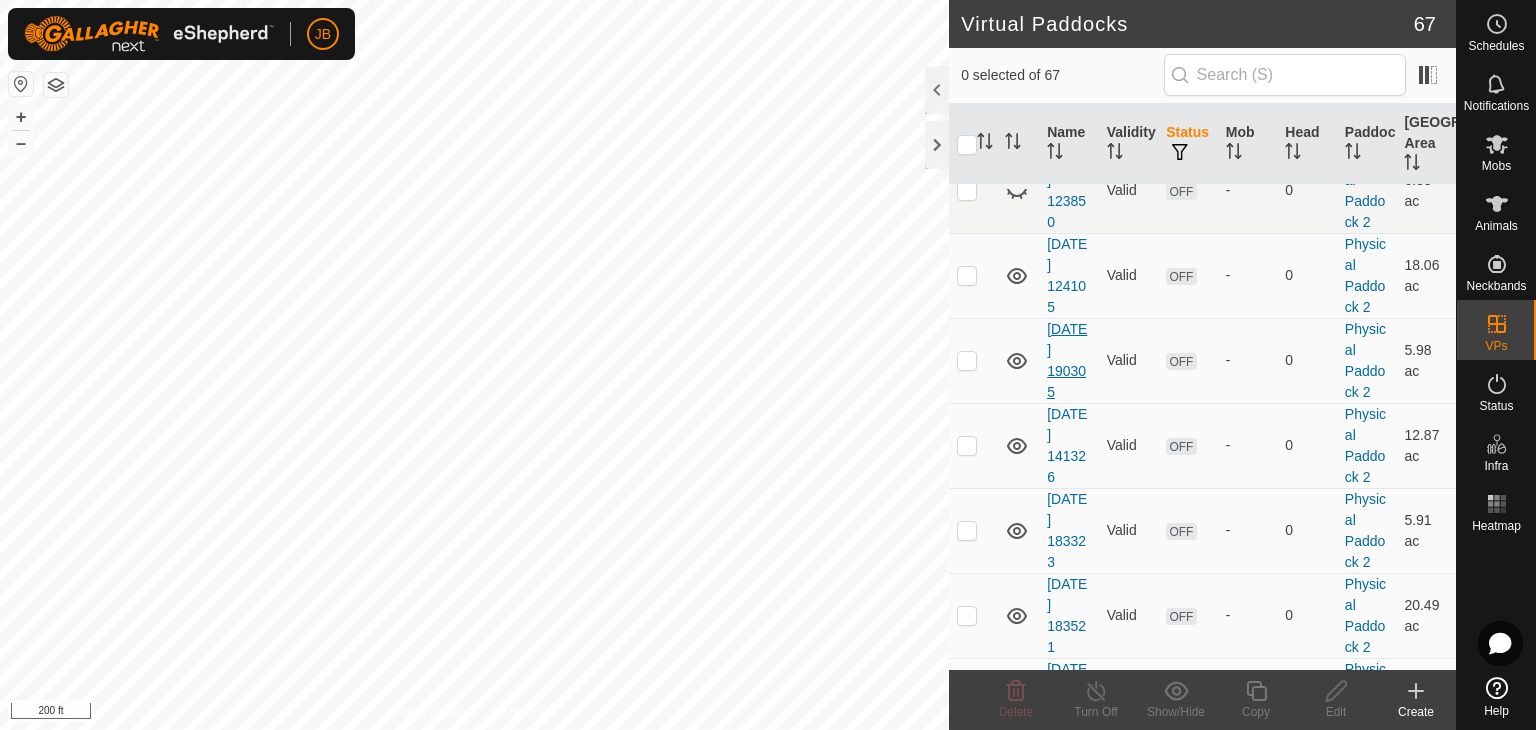 click on "[DATE] 190305" at bounding box center [1067, 360] 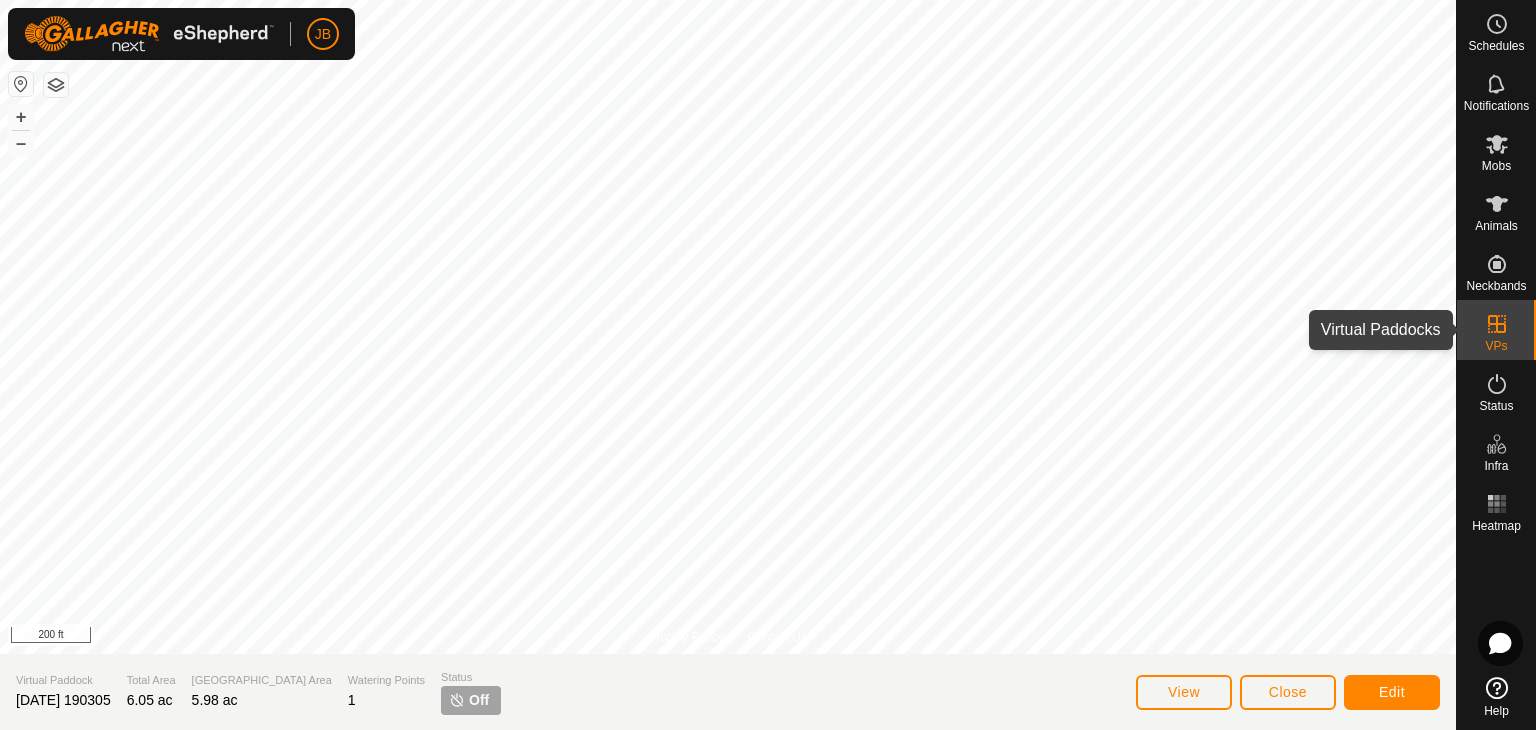 click 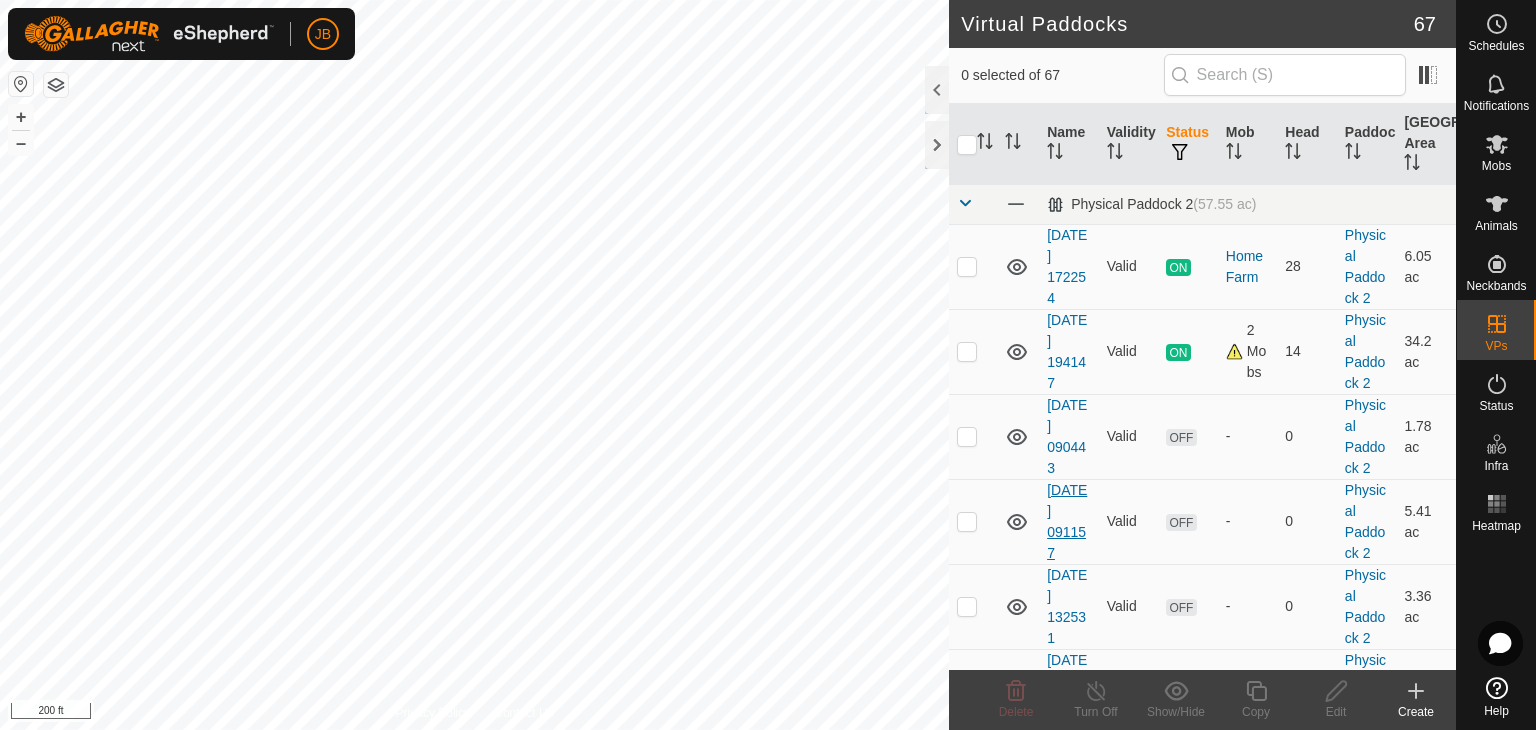 click on "[DATE] 091157" at bounding box center (1067, 521) 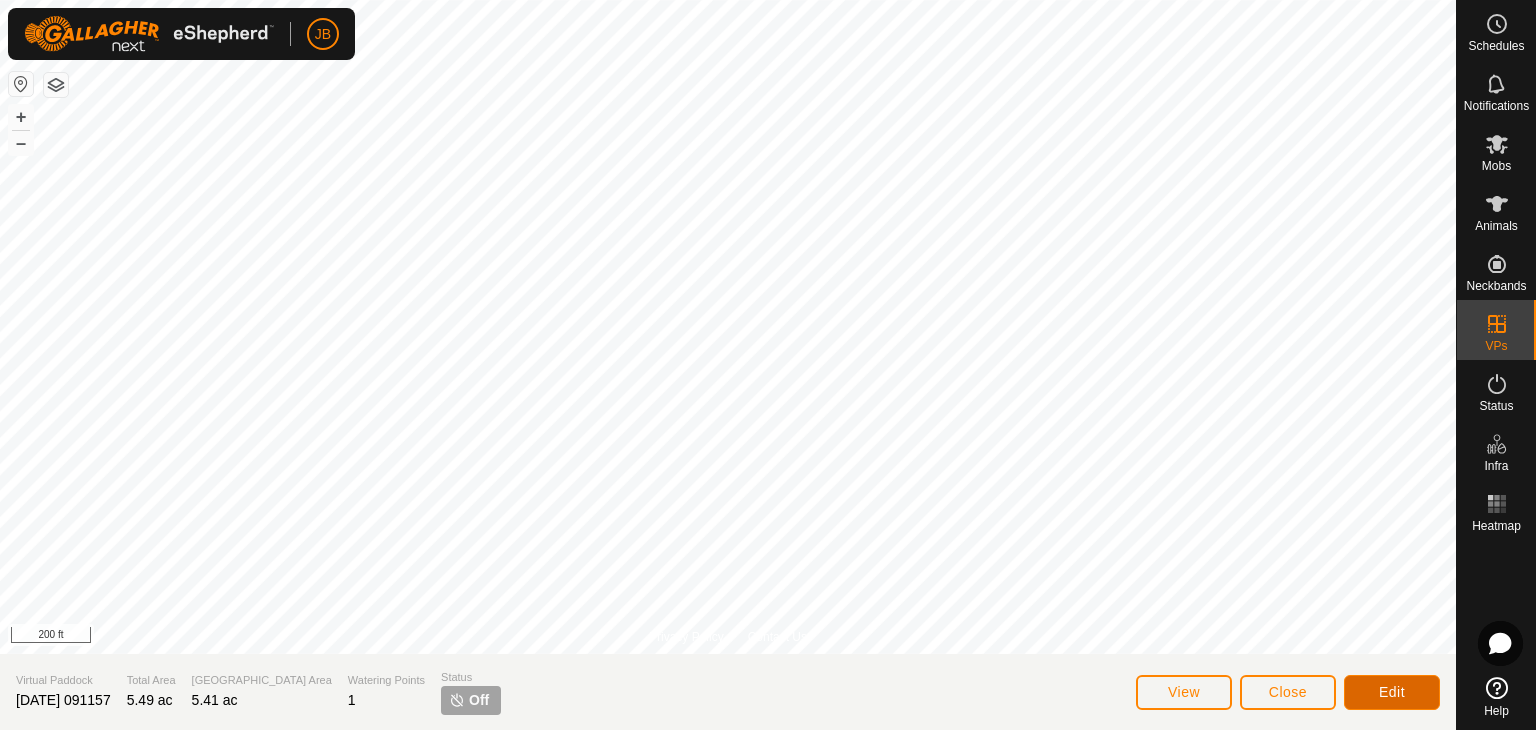 click on "Edit" 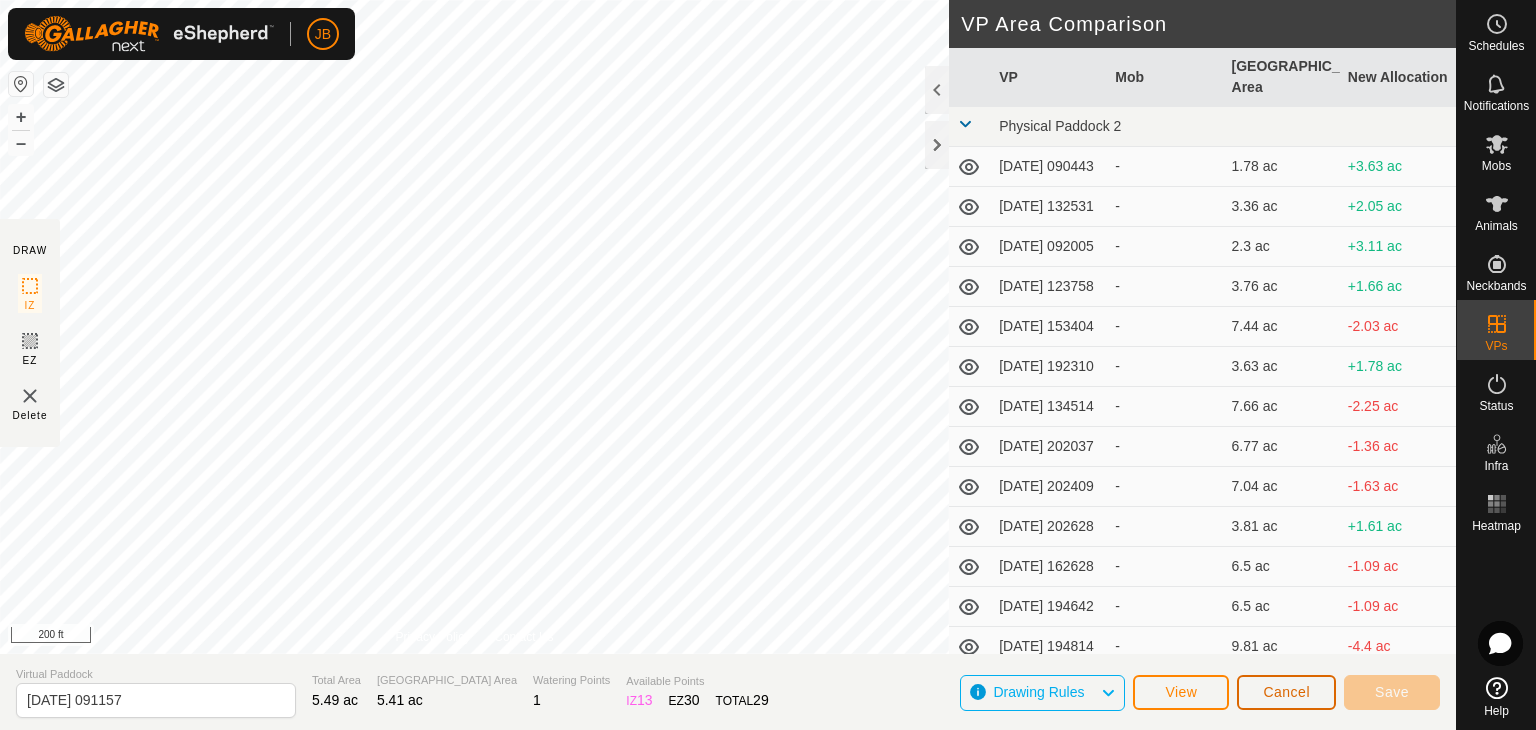click on "Cancel" 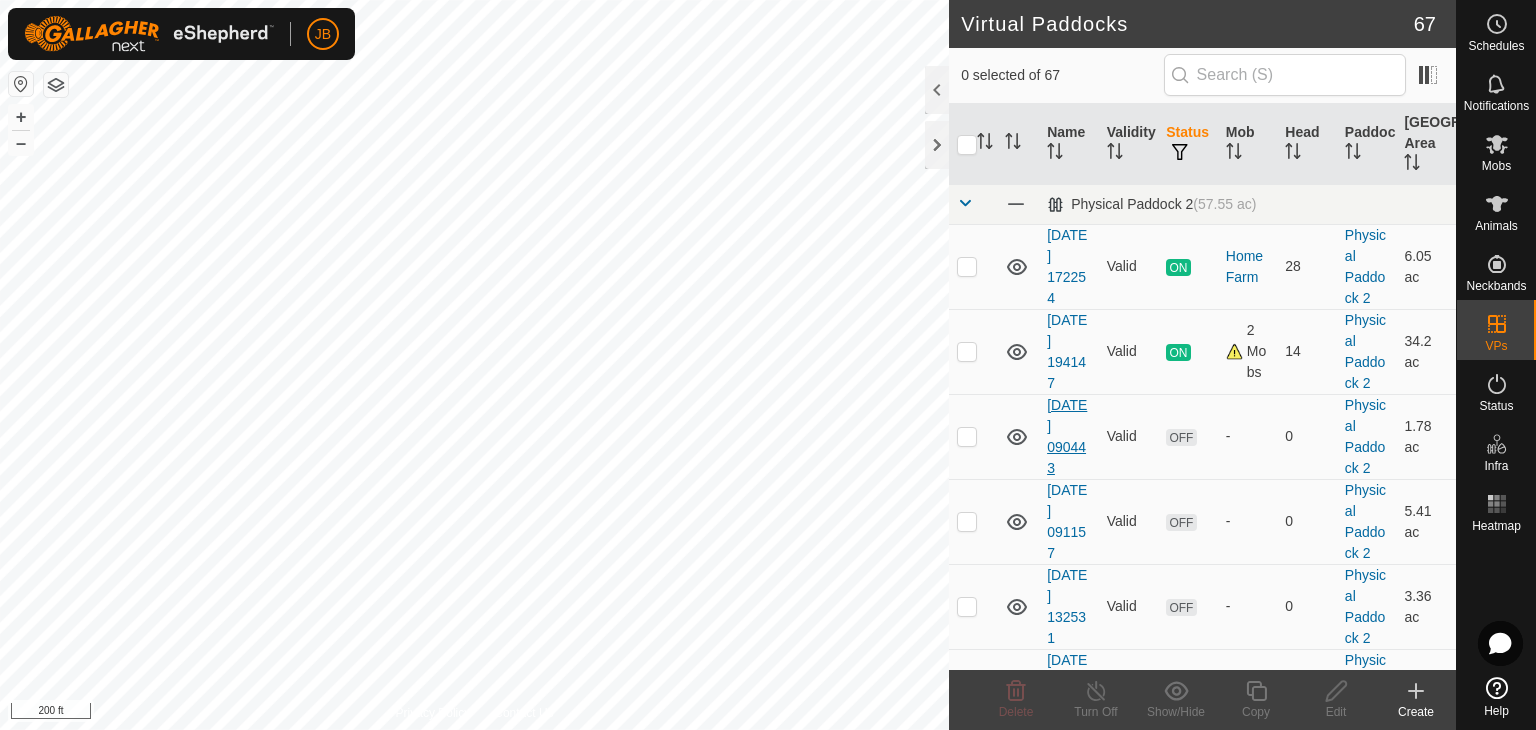 click on "[DATE] 090443" at bounding box center [1067, 436] 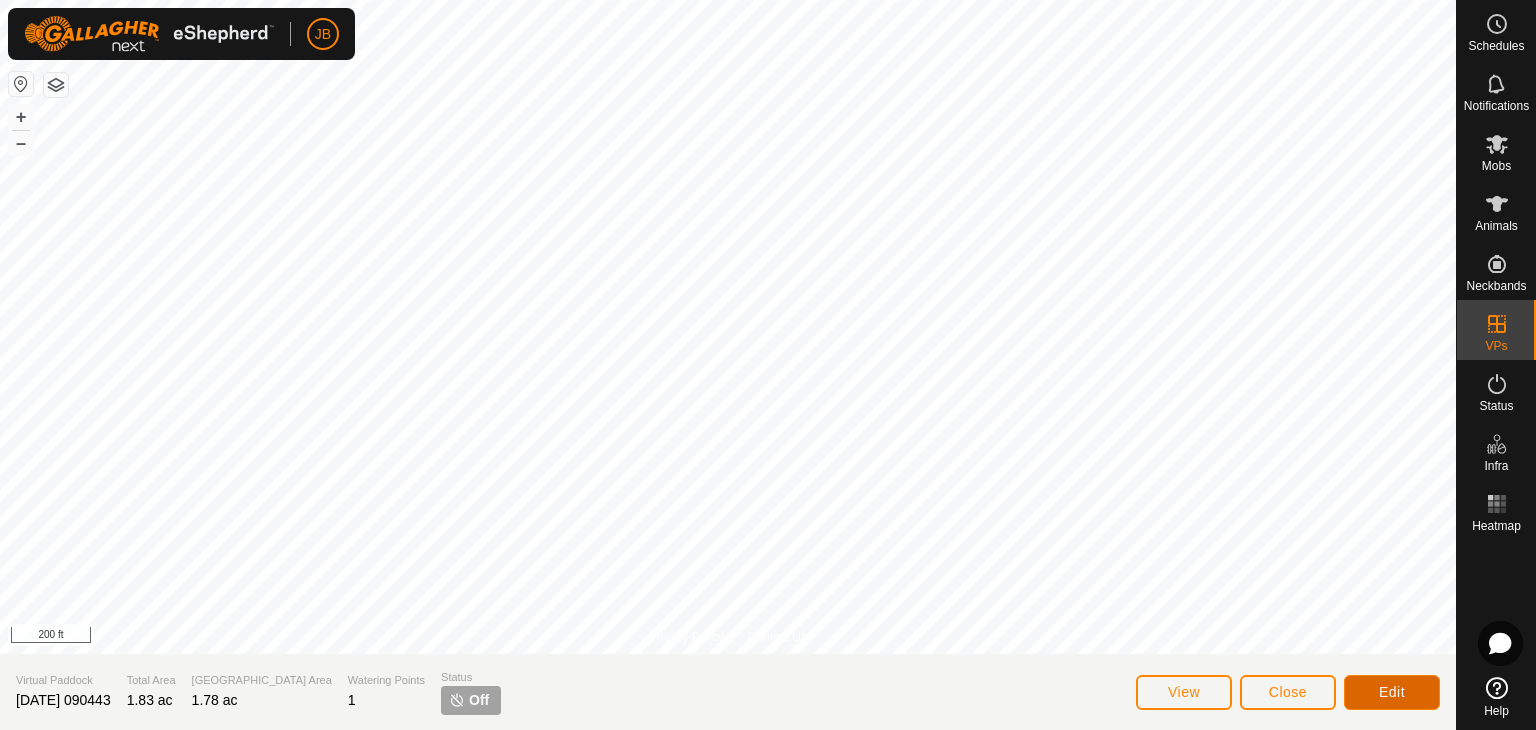 click on "Edit" 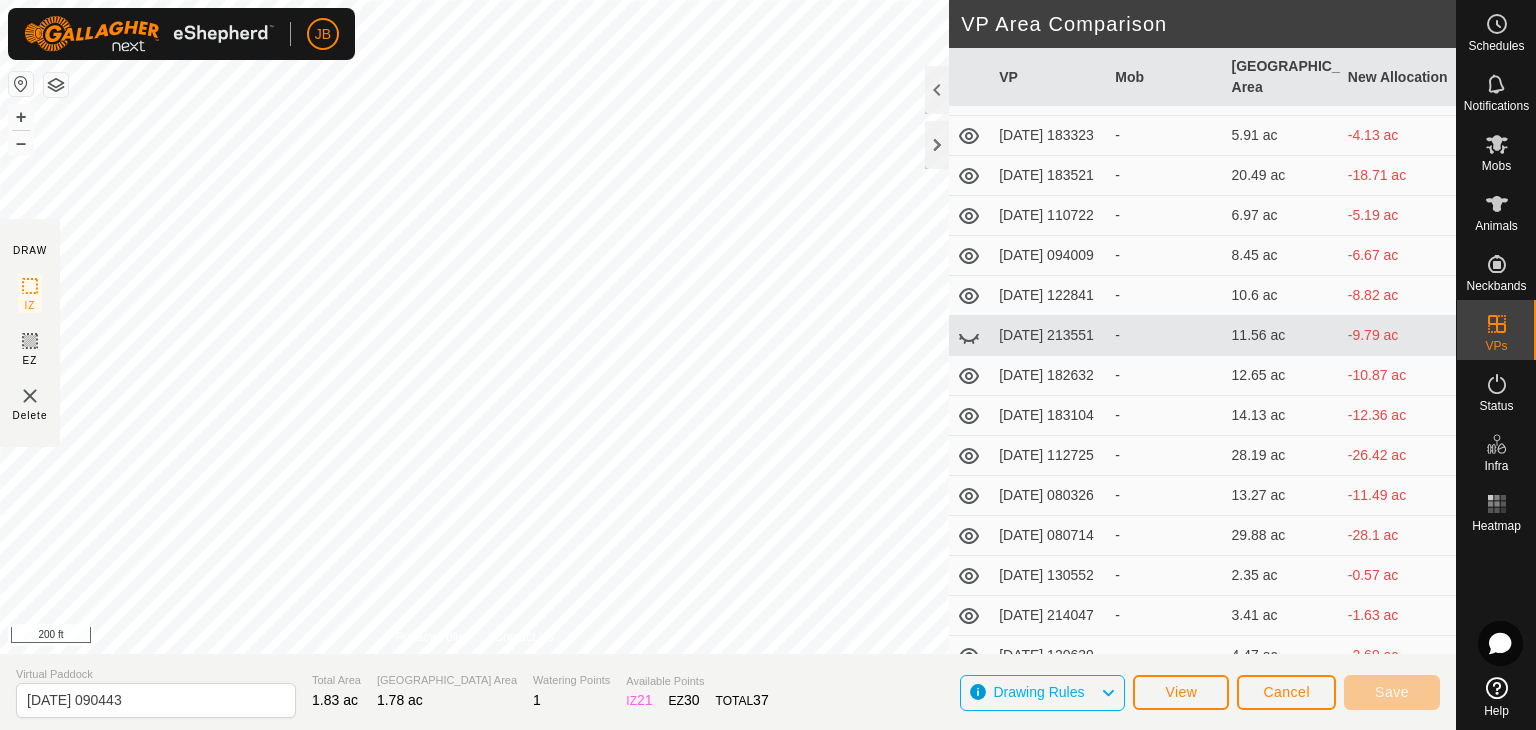 scroll, scrollTop: 870, scrollLeft: 0, axis: vertical 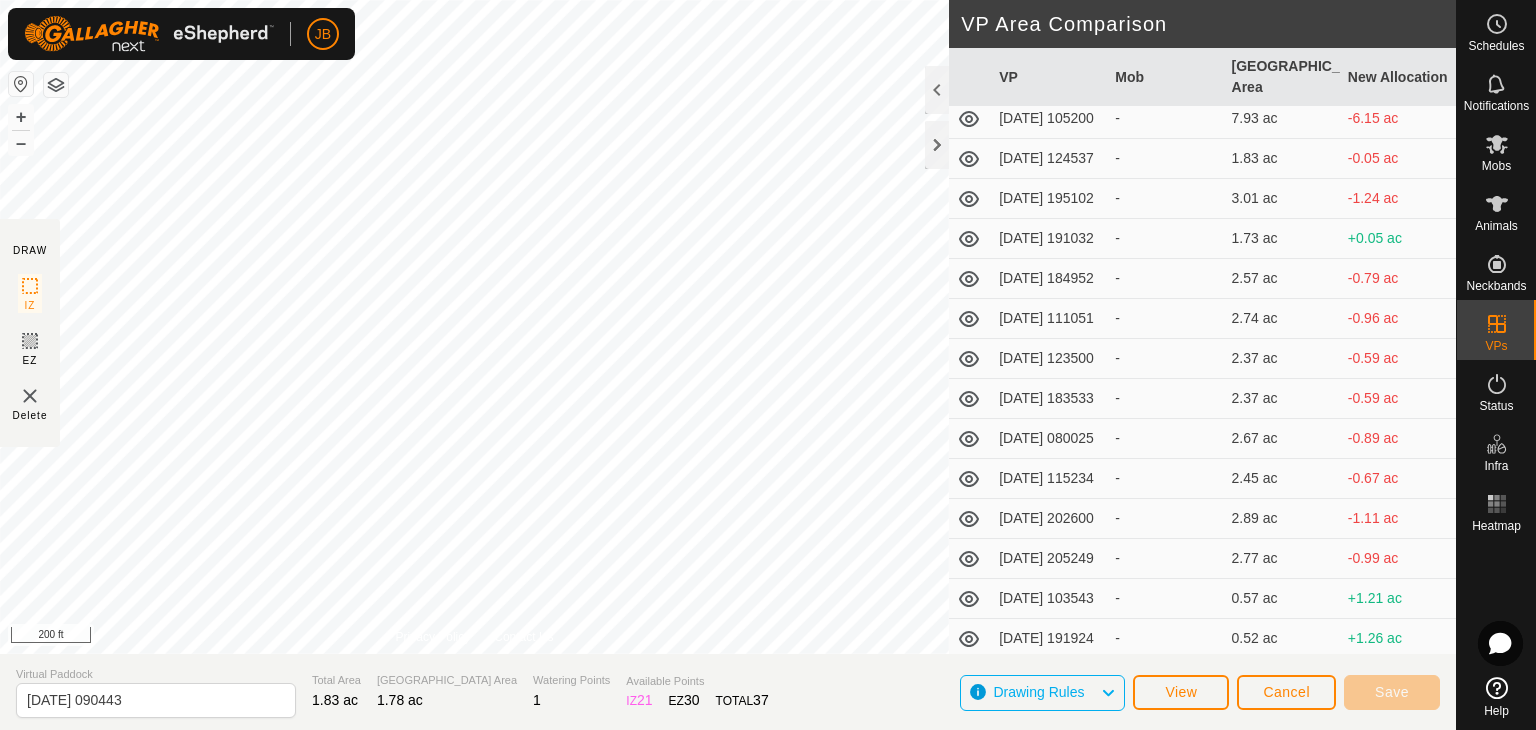 click at bounding box center [970, 479] 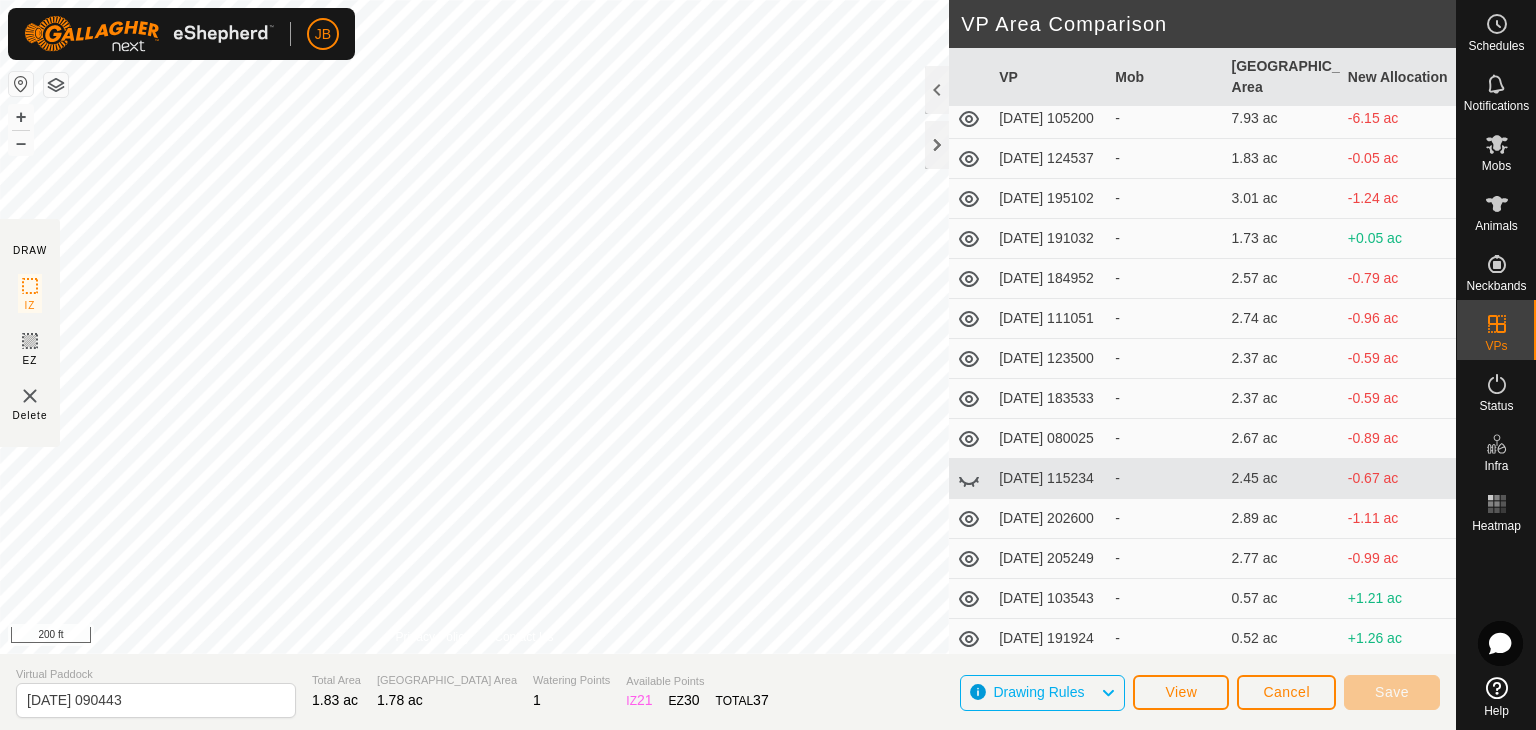 click 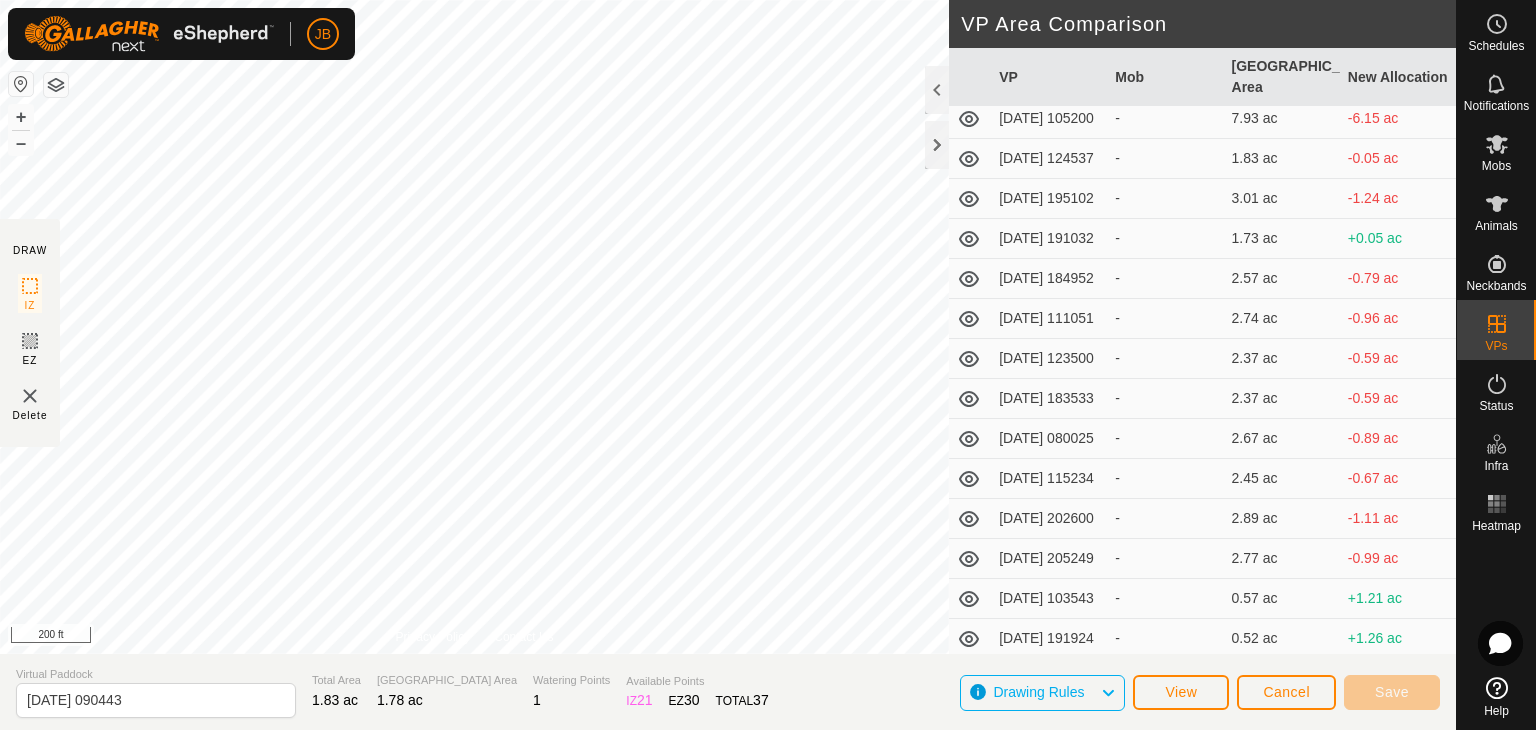 click on "-0.67 ac" at bounding box center [1398, 479] 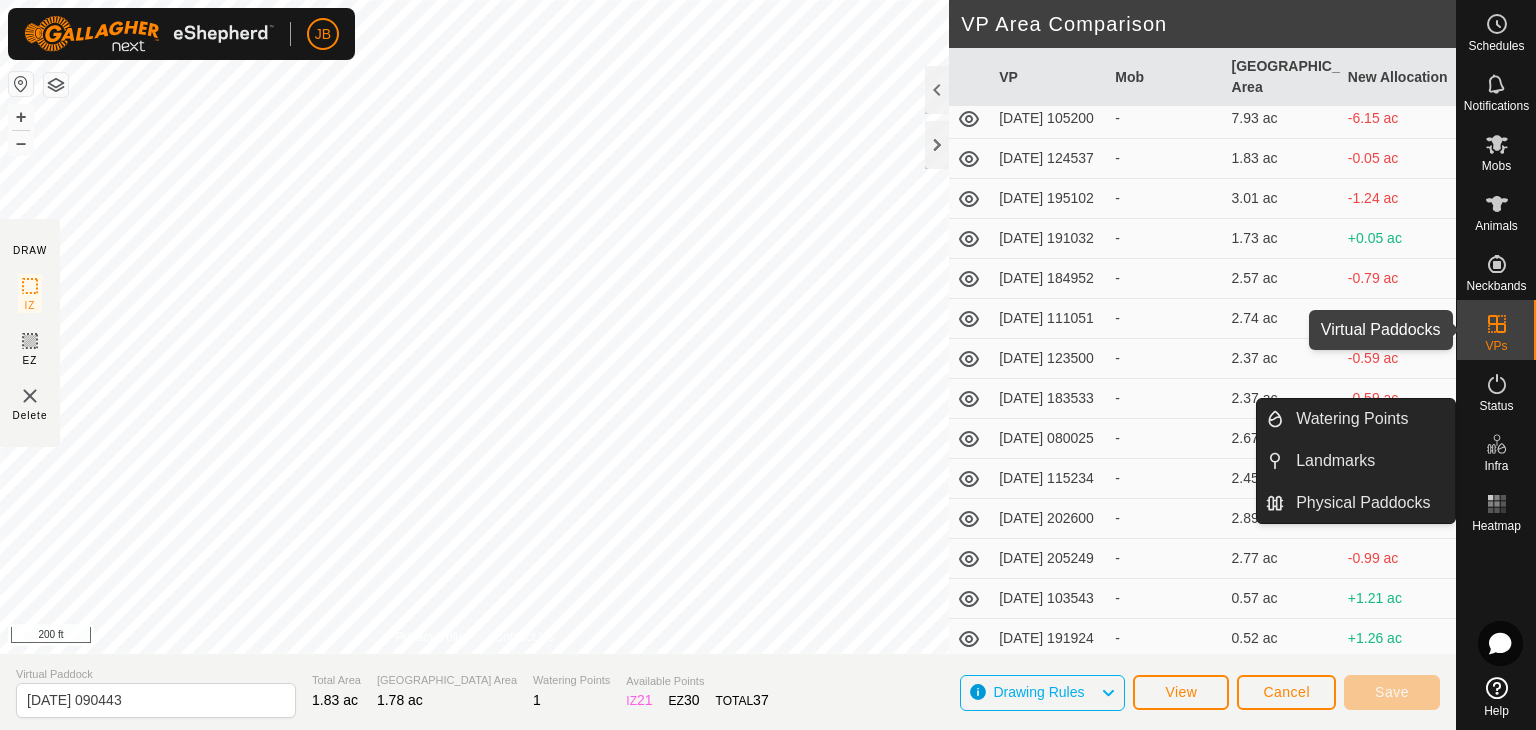 click 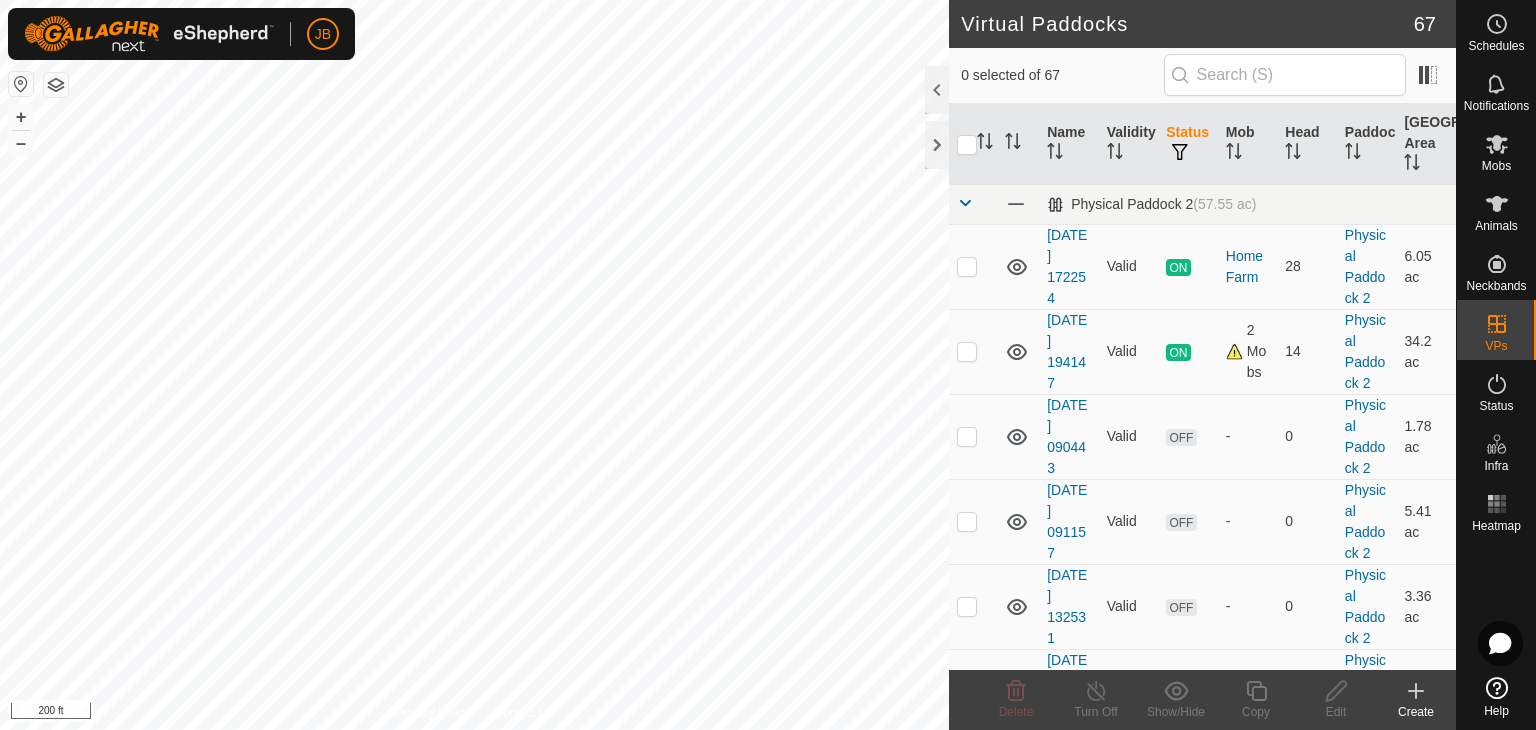 click 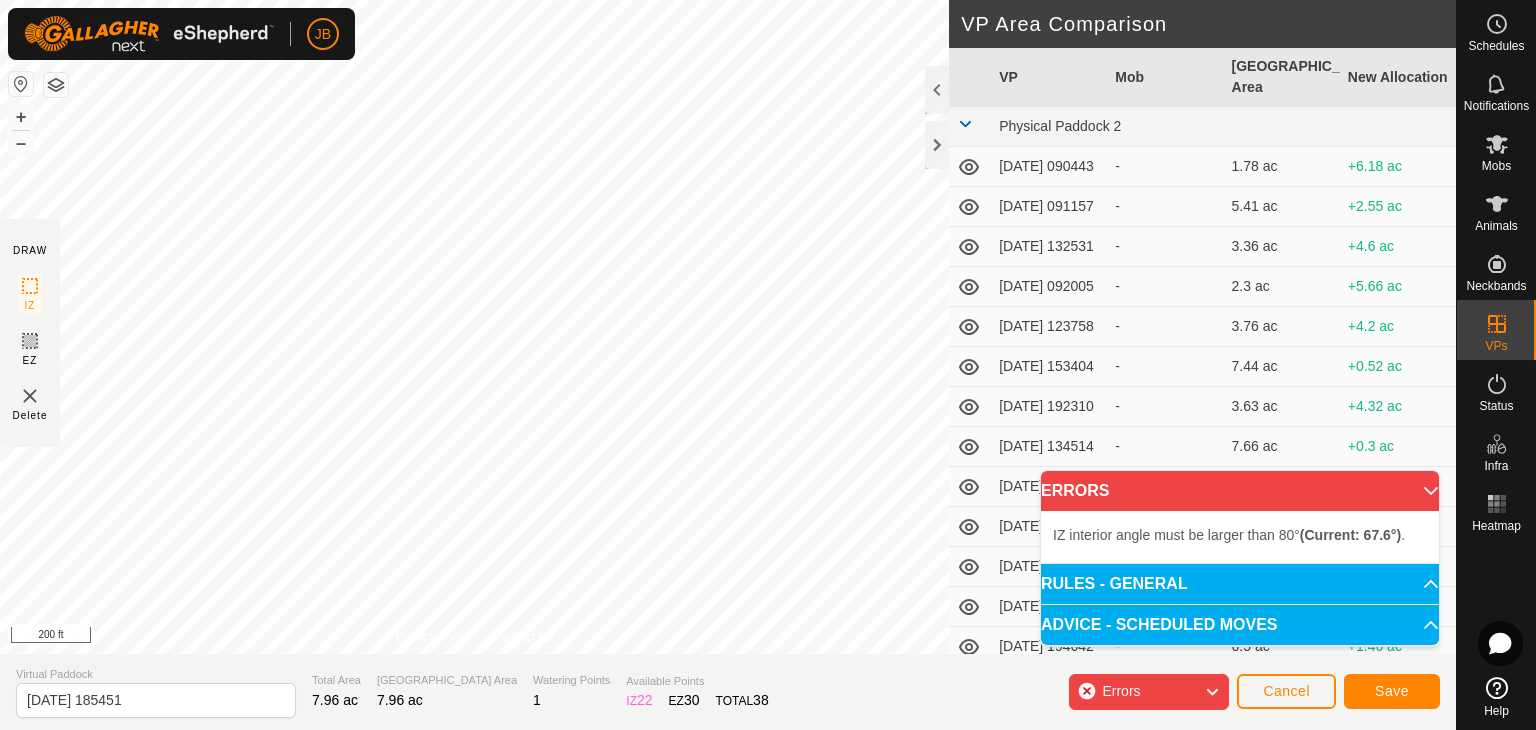 click on "IZ interior angle must be larger than 80°  (Current: 67.6°) . + – ⇧ i 200 ft" at bounding box center [474, 327] 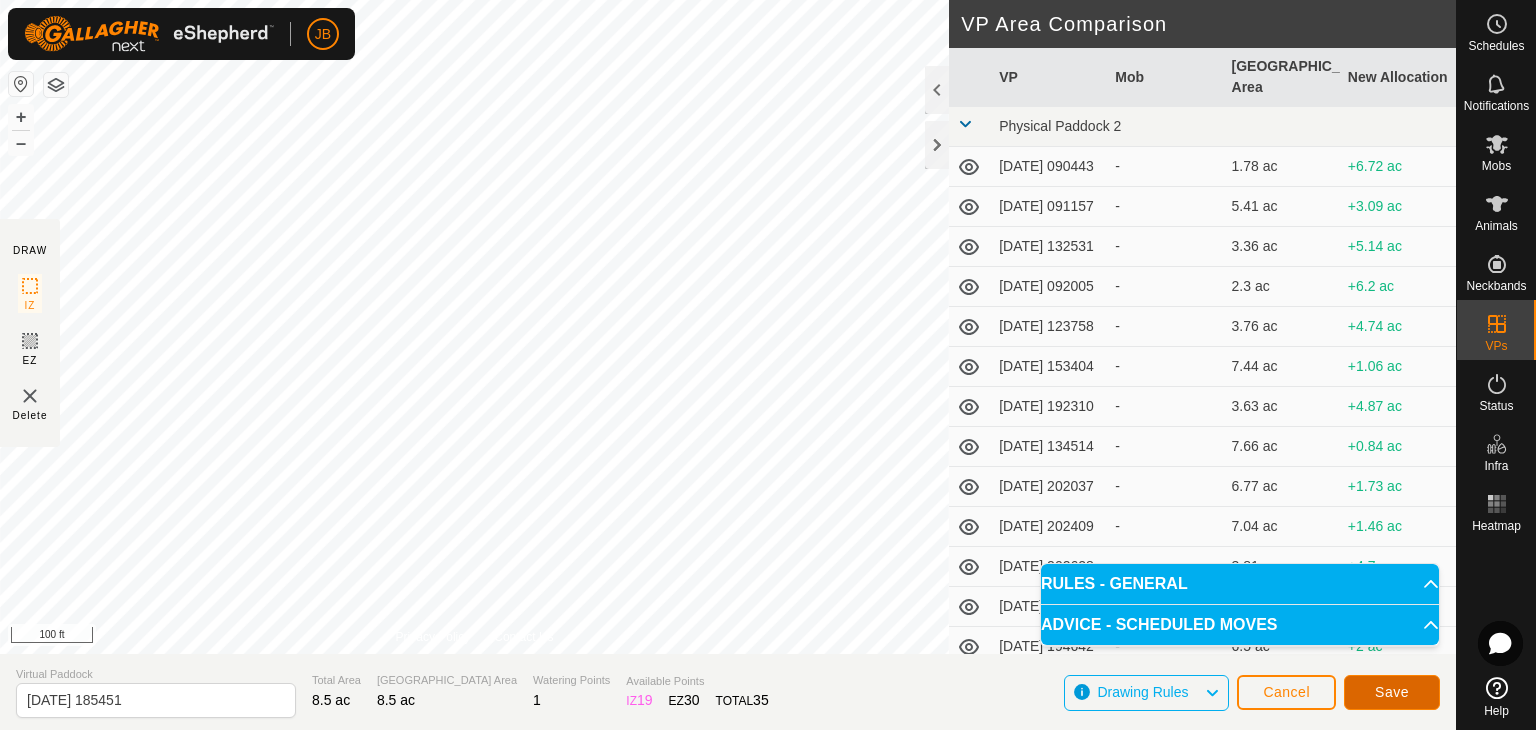 click on "Save" 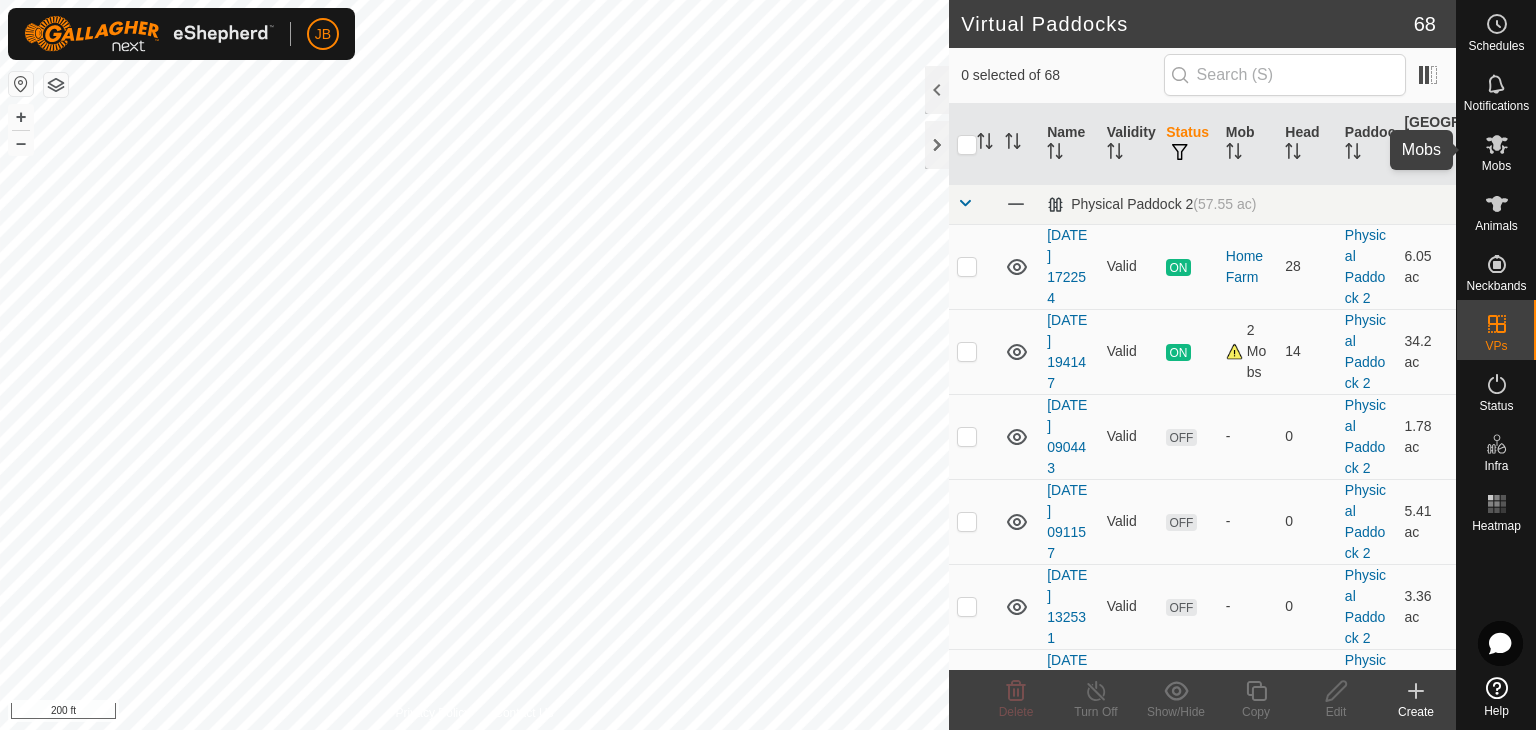 click 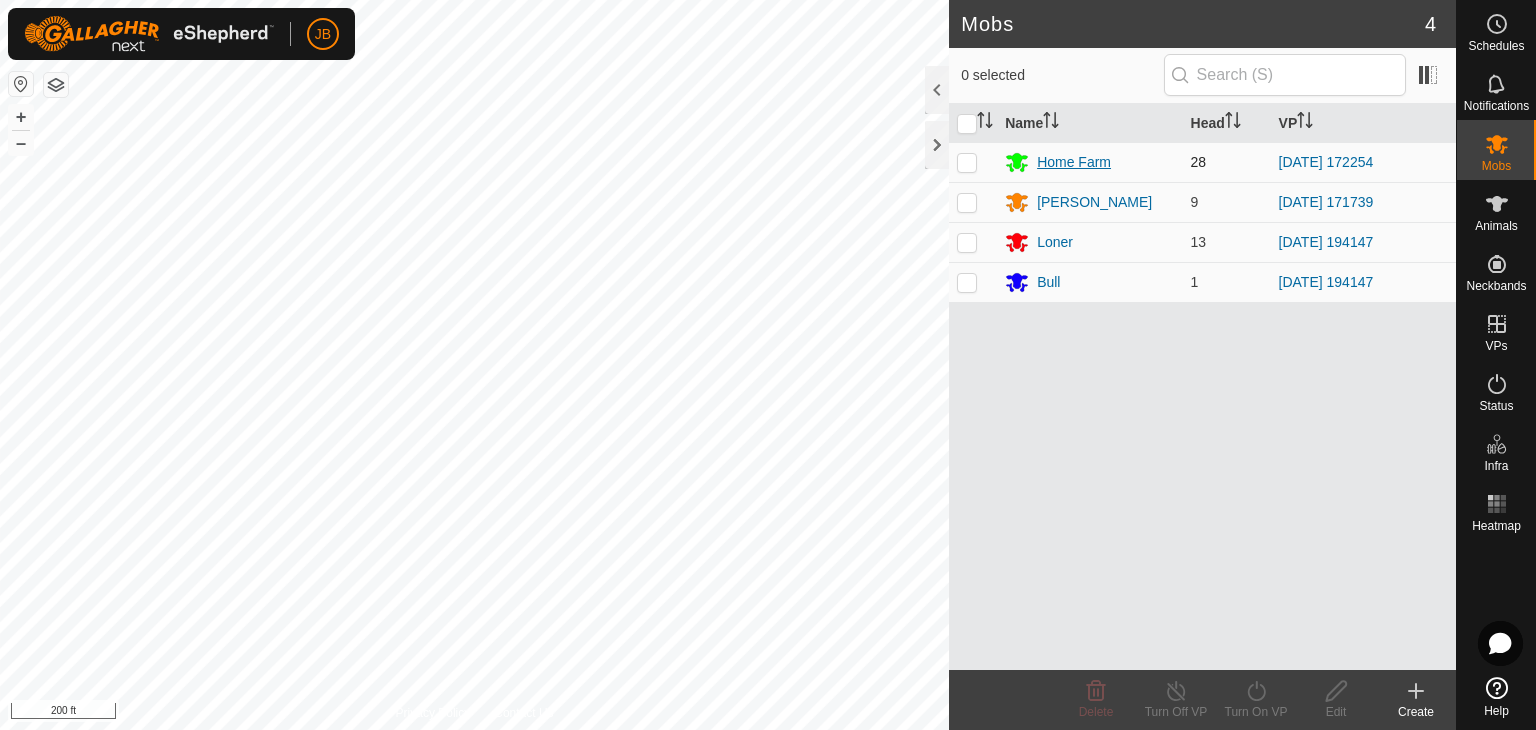 click on "Home Farm" at bounding box center (1074, 162) 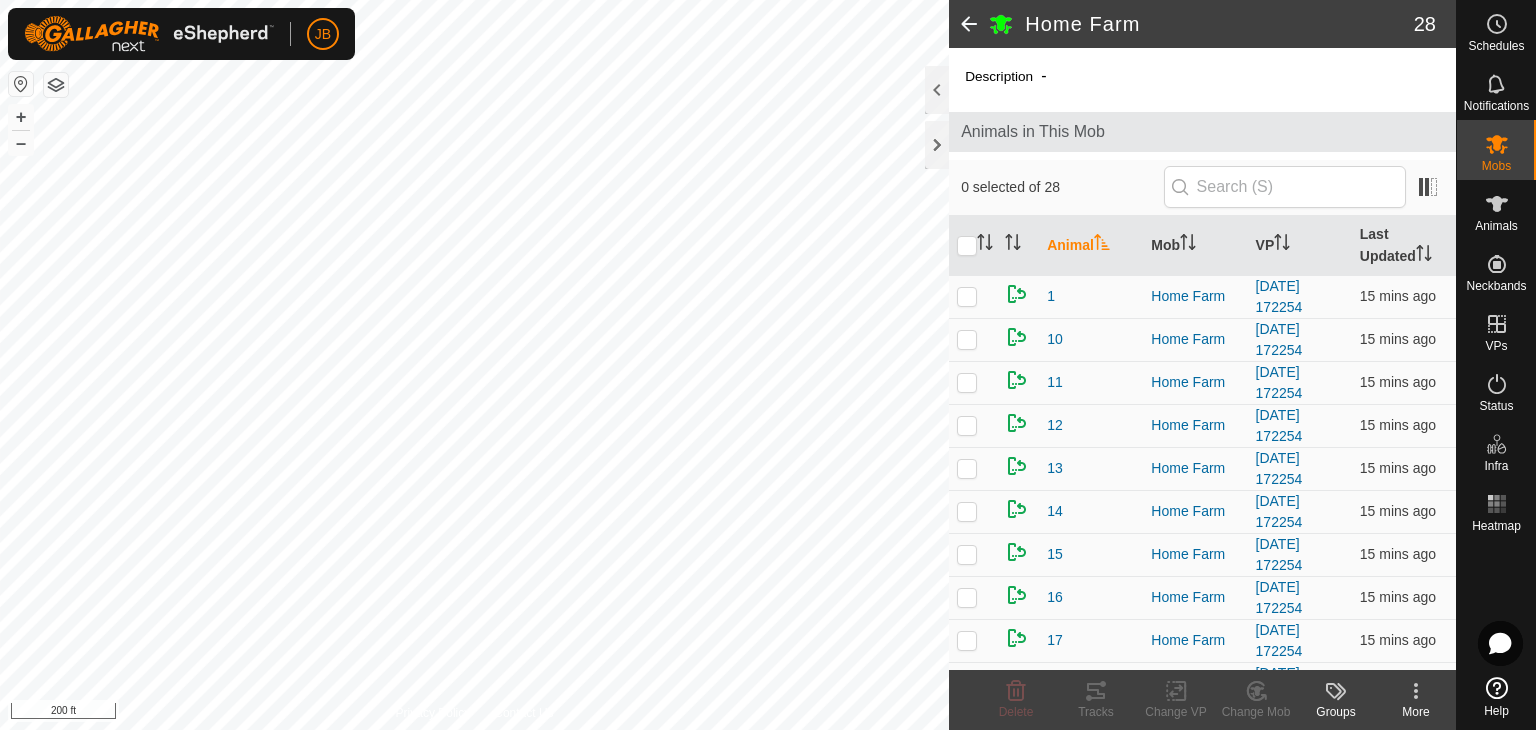click at bounding box center (973, 246) 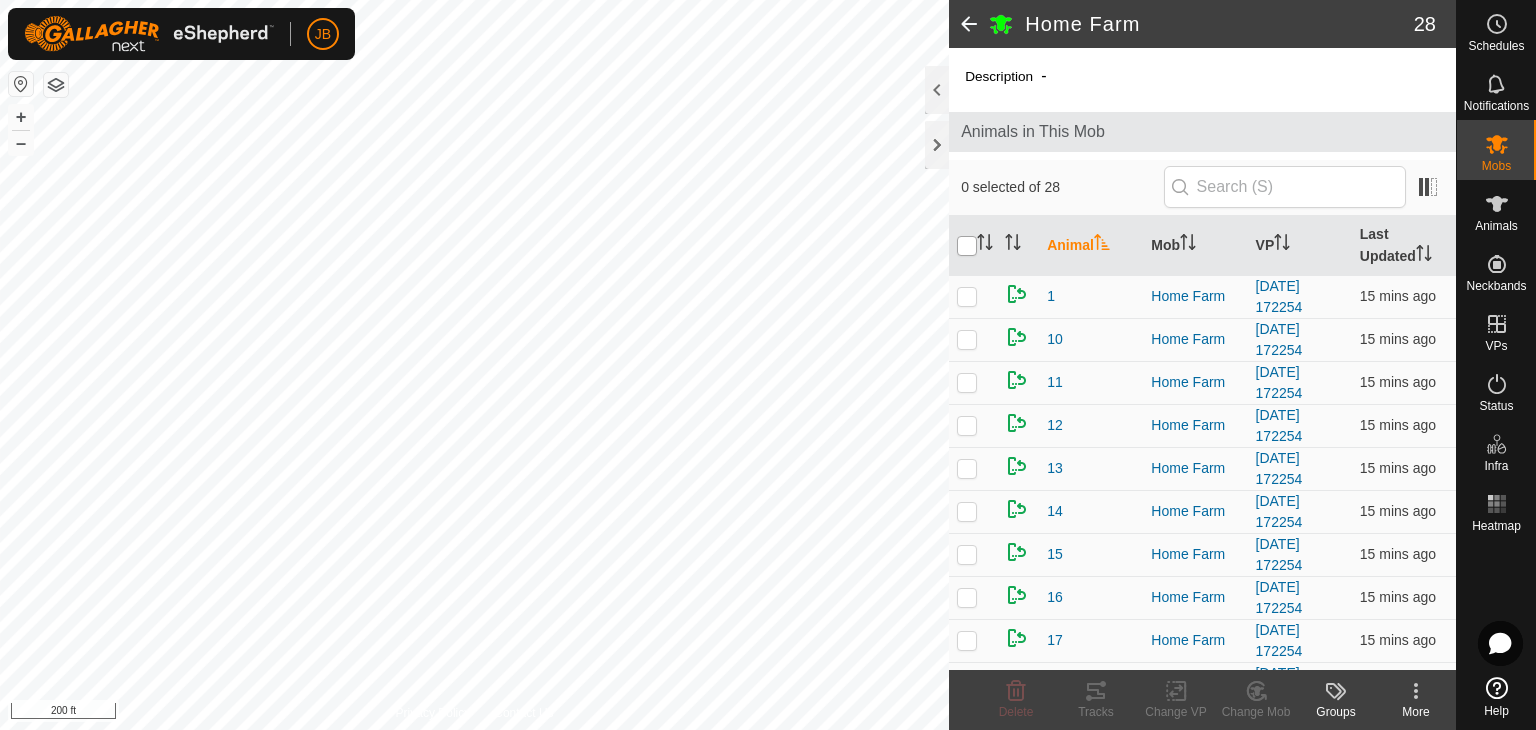 click at bounding box center (967, 246) 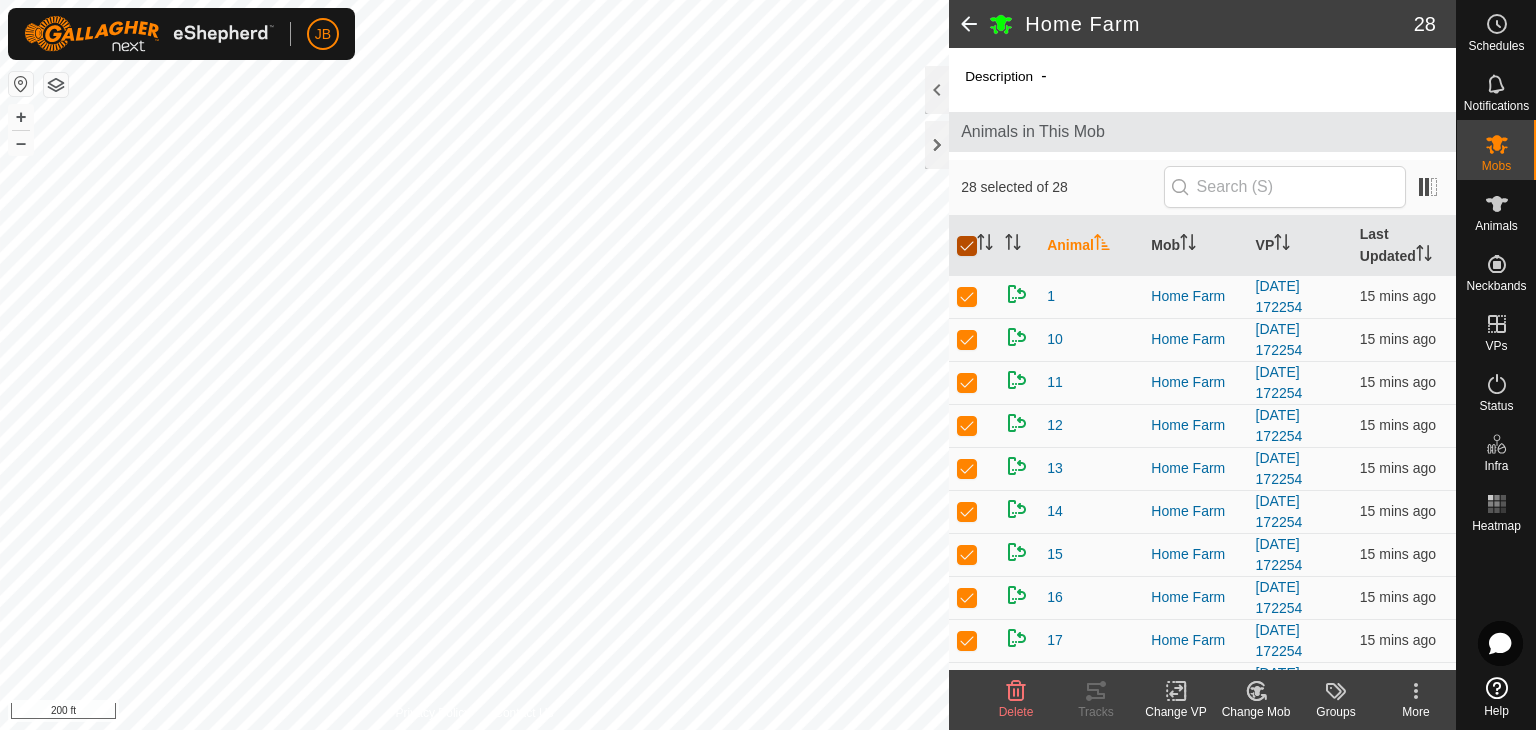 checkbox on "true" 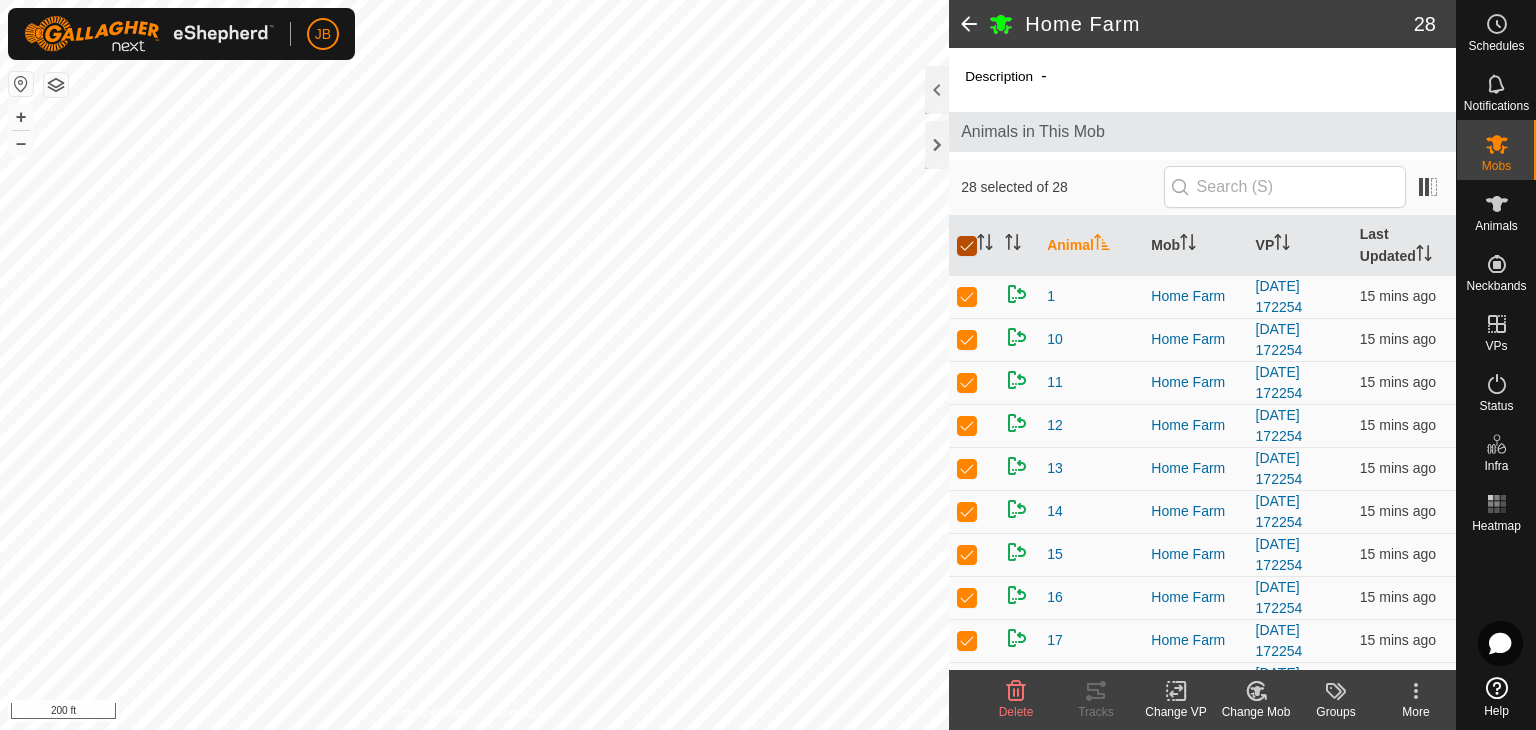 checkbox on "true" 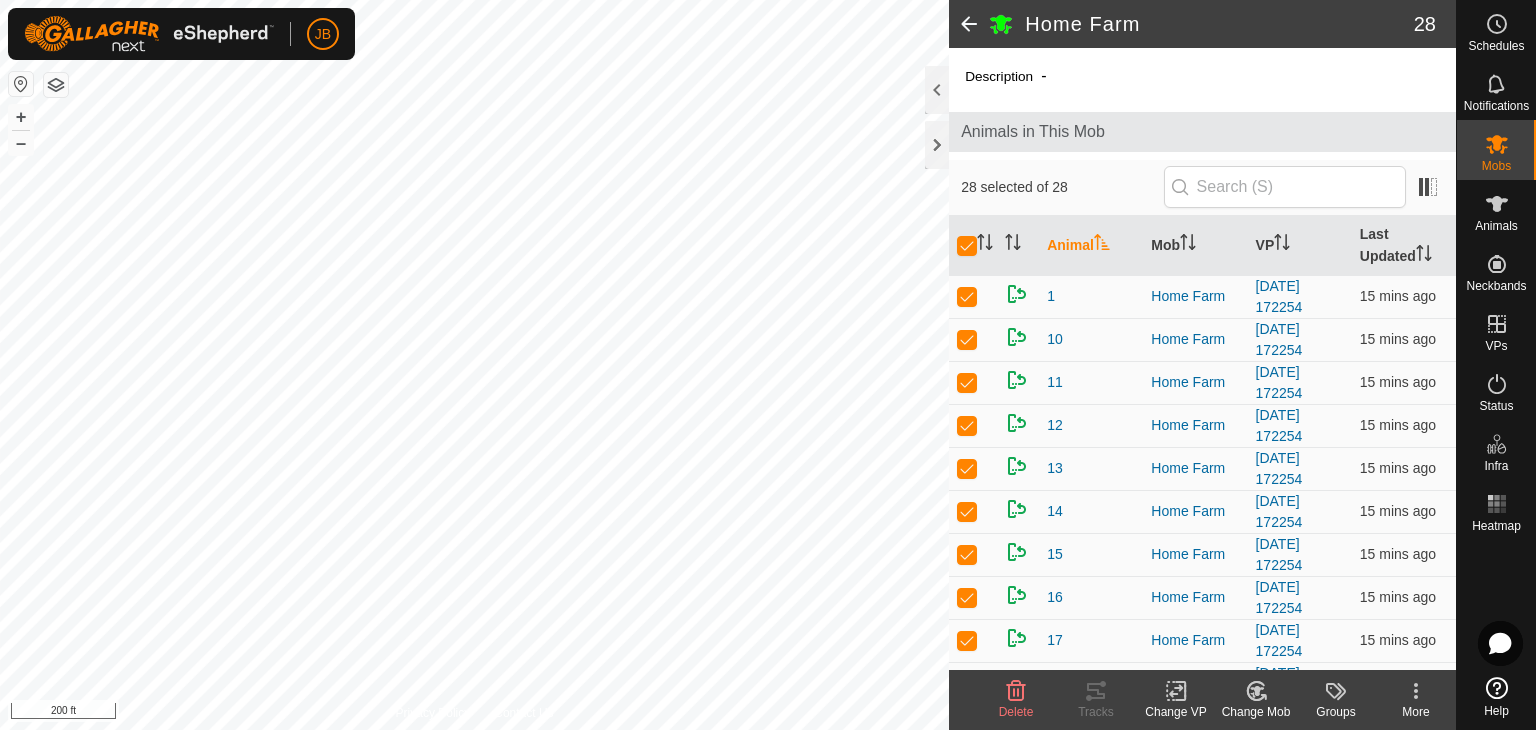 click 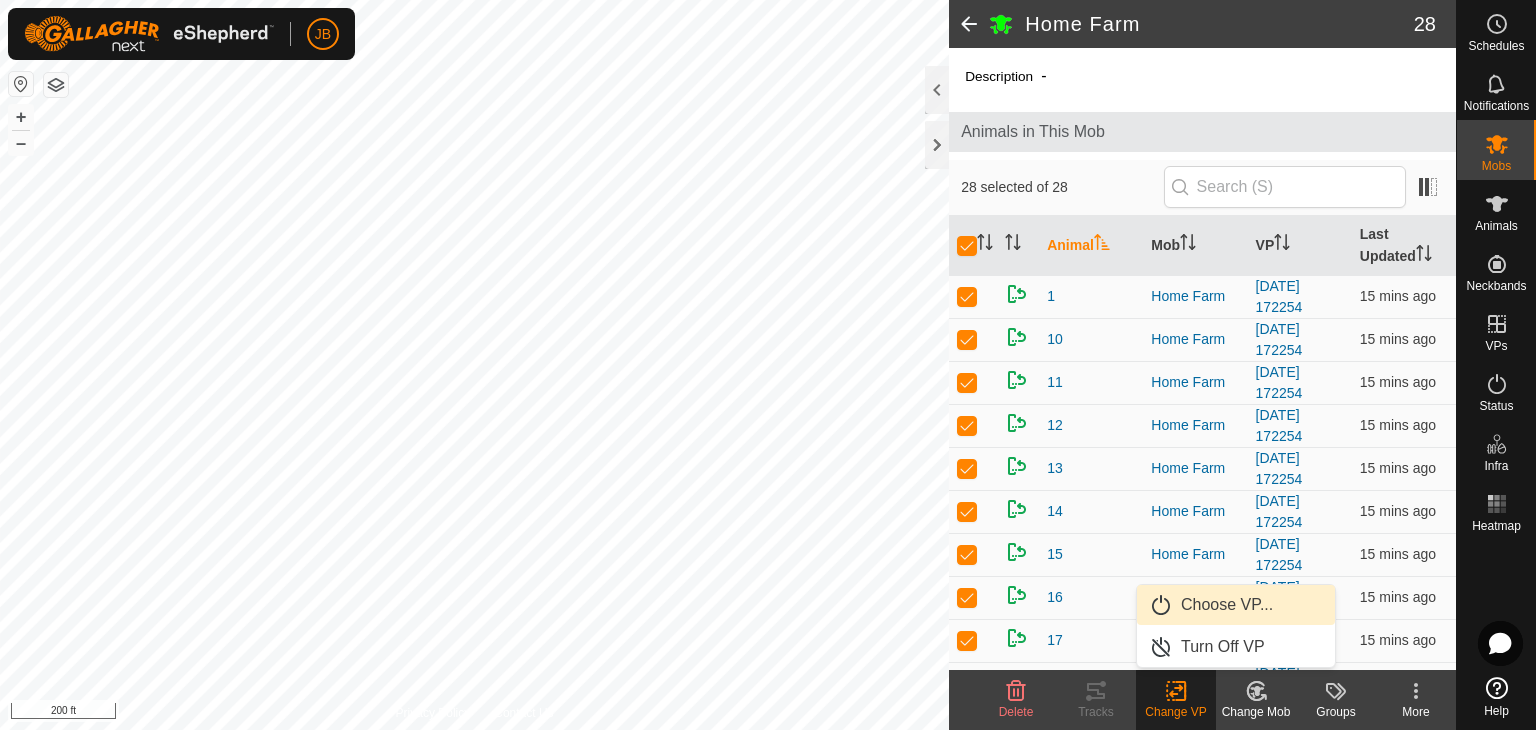 click on "Choose VP..." at bounding box center (1236, 605) 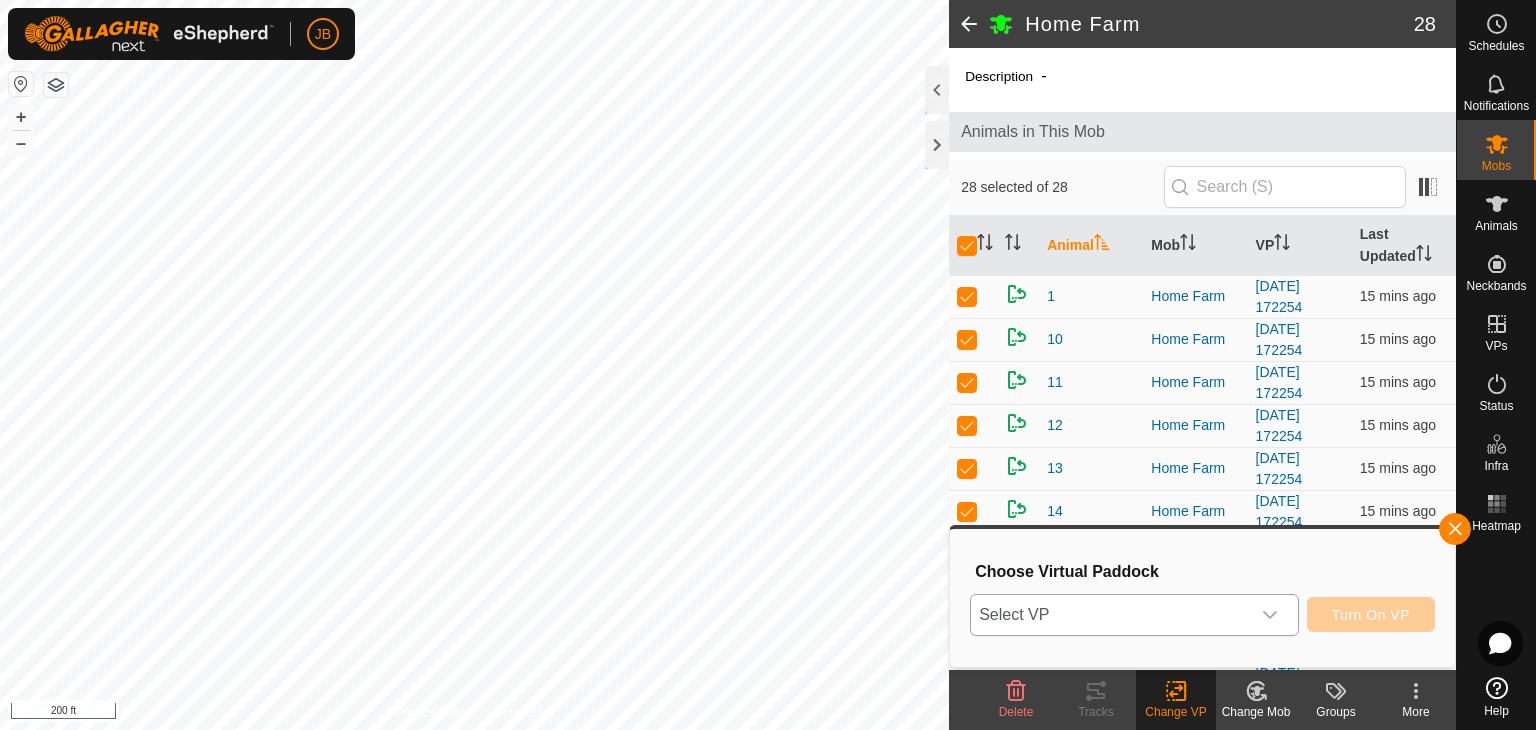 click 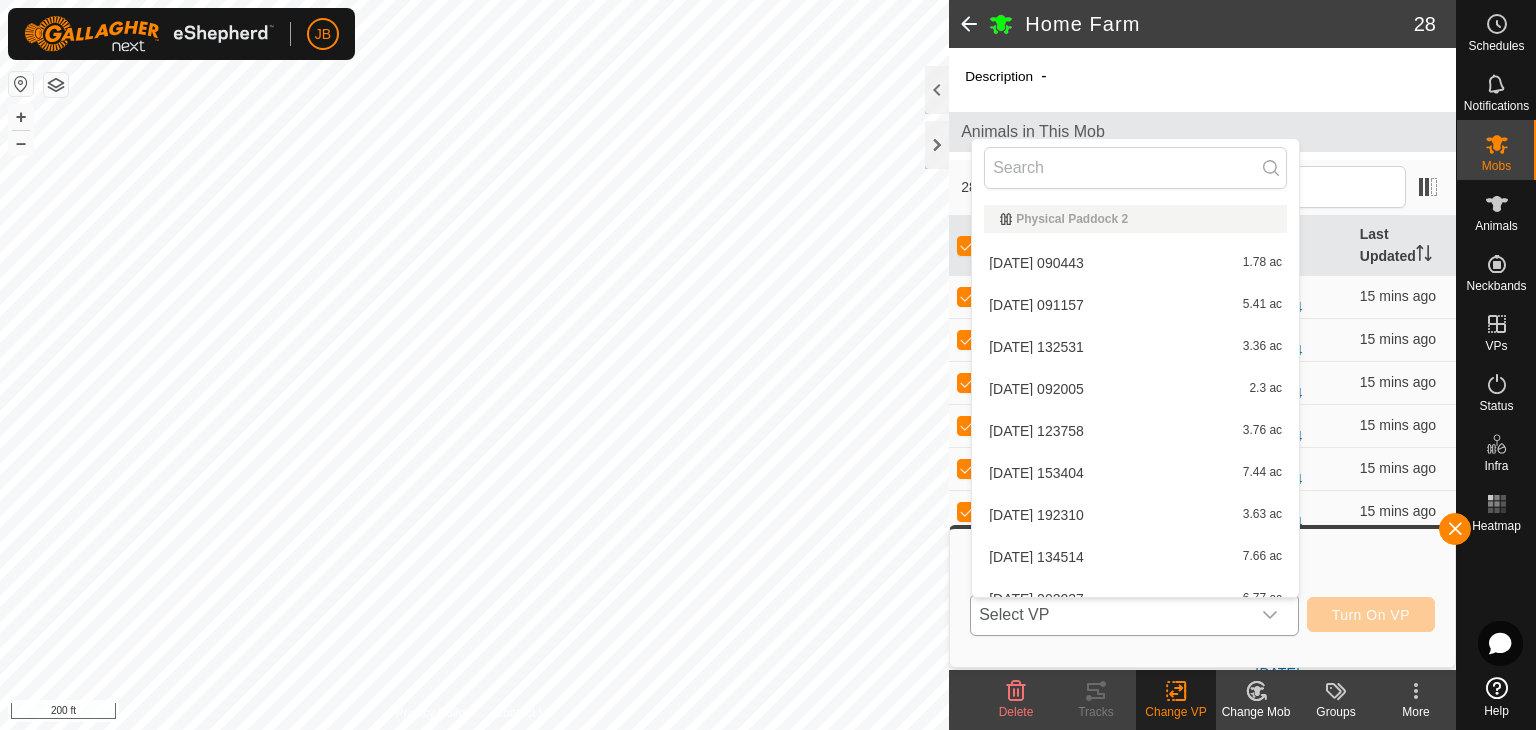 scroll, scrollTop: 22, scrollLeft: 0, axis: vertical 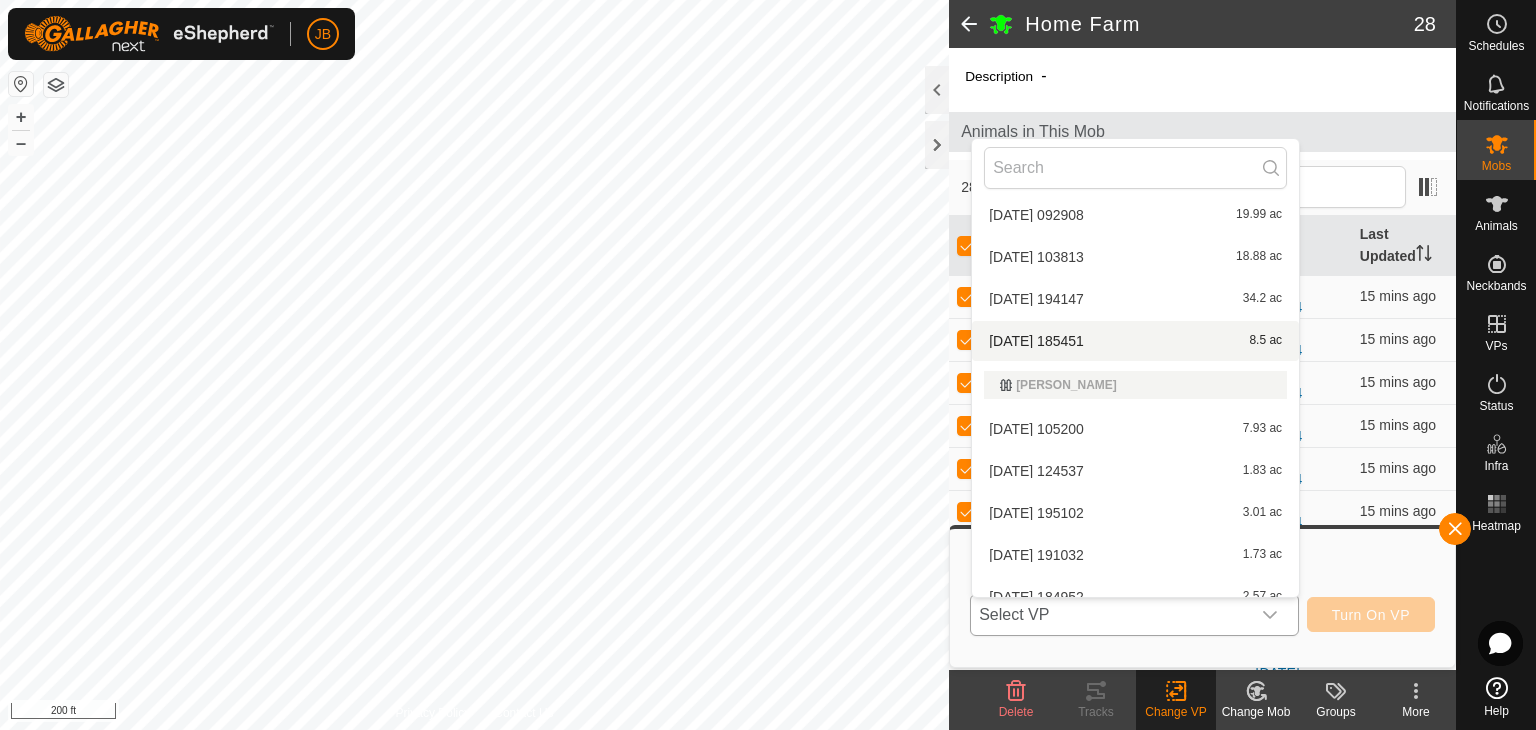 click on "[DATE] 185451  8.5 ac" at bounding box center (1135, 341) 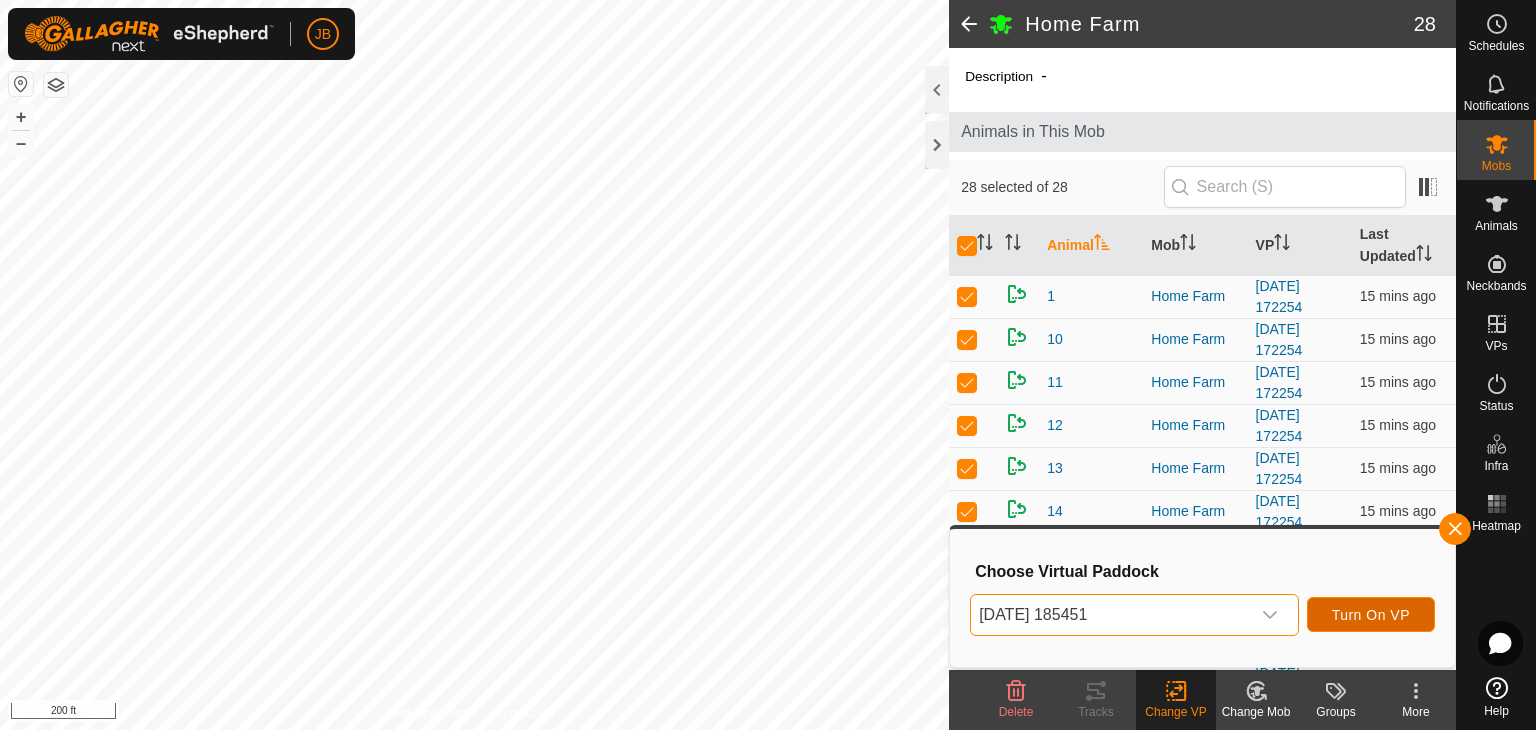 click on "Turn On VP" at bounding box center (1371, 615) 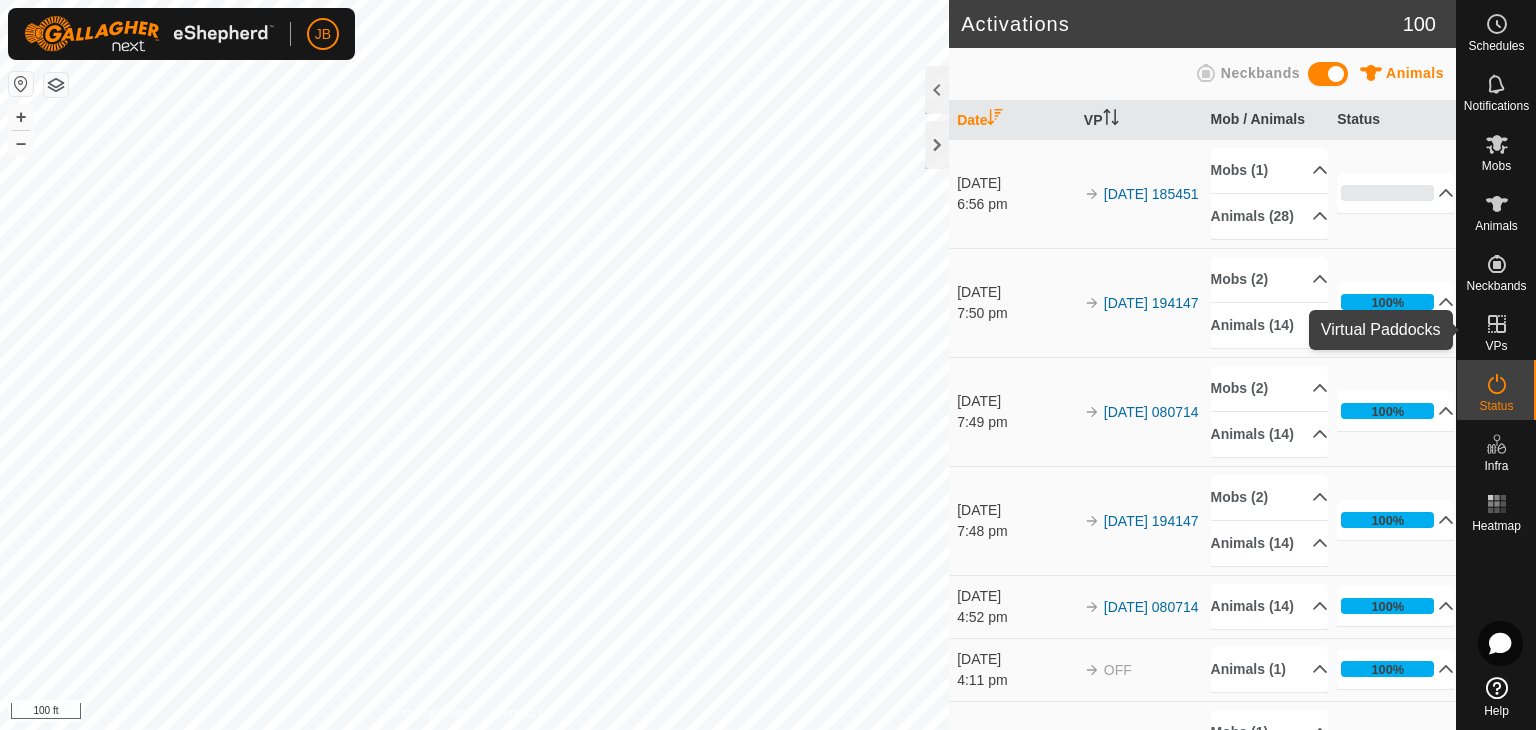 click 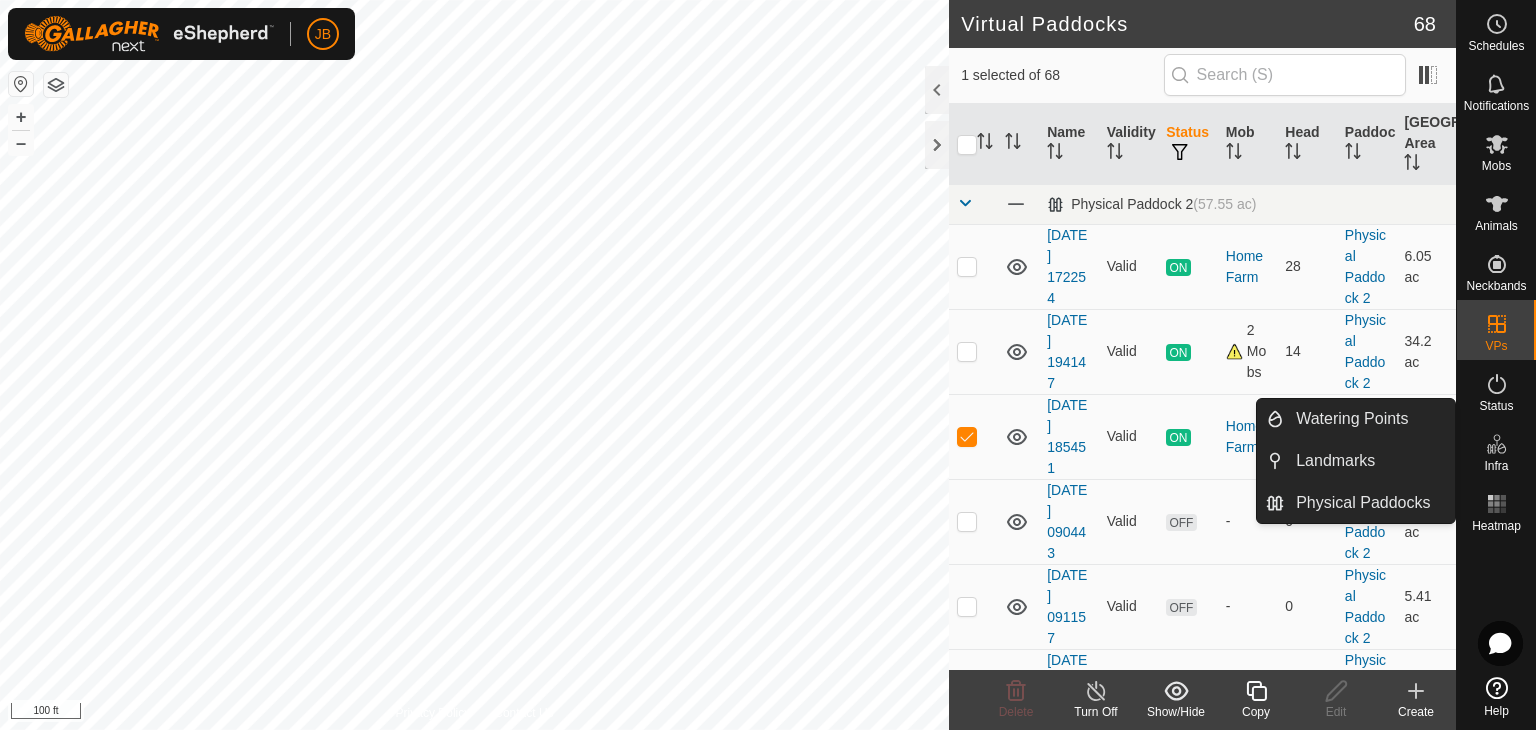 click 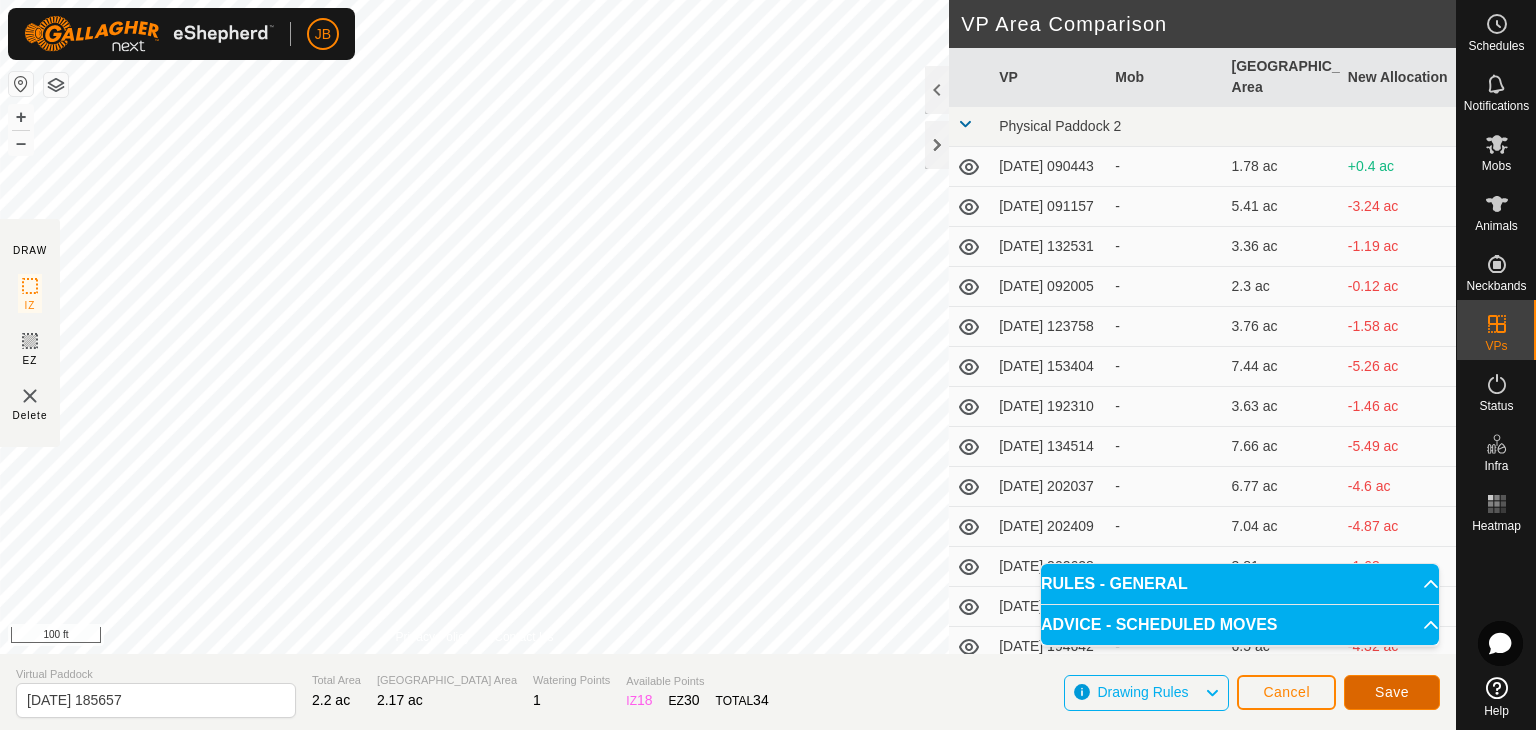 click on "Save" 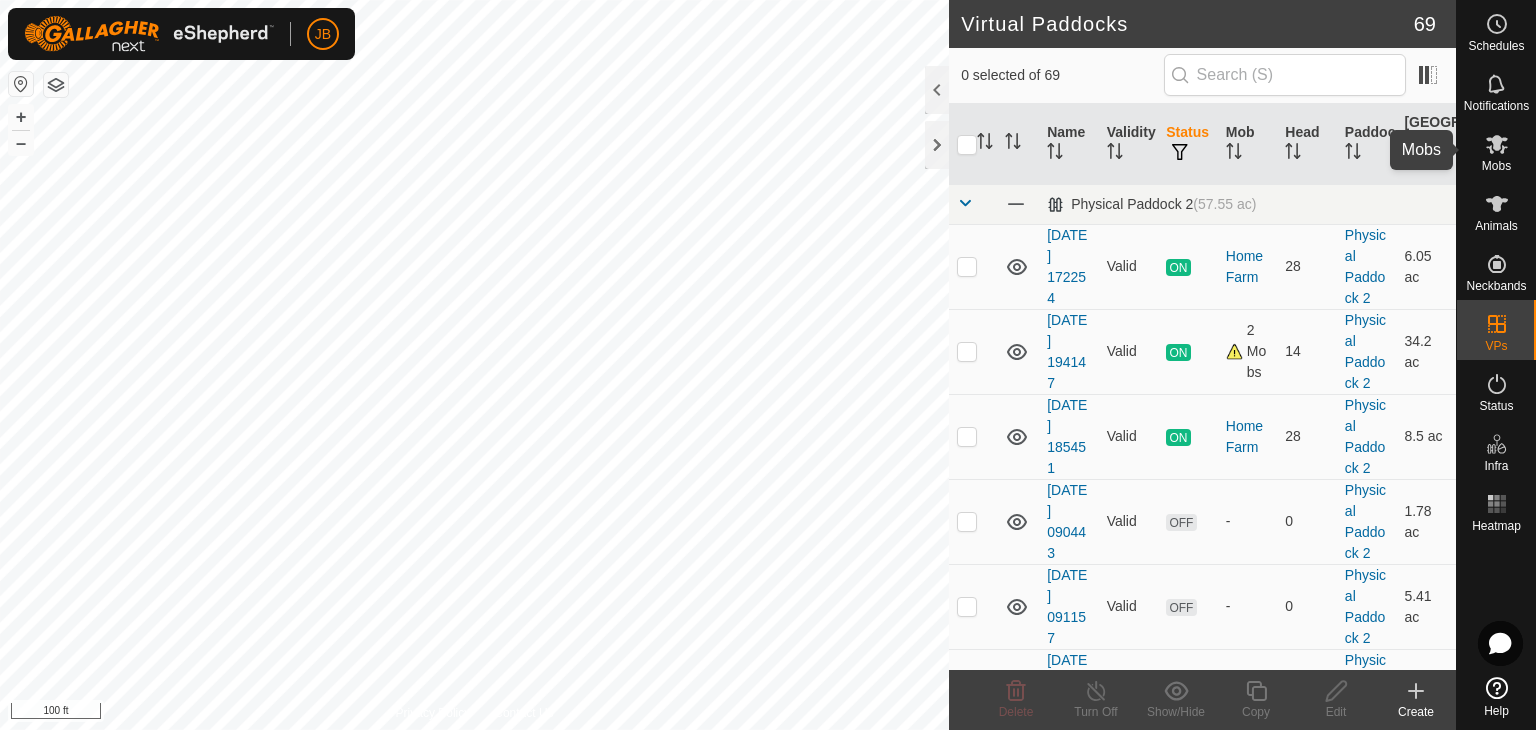 click on "Mobs" at bounding box center (1496, 166) 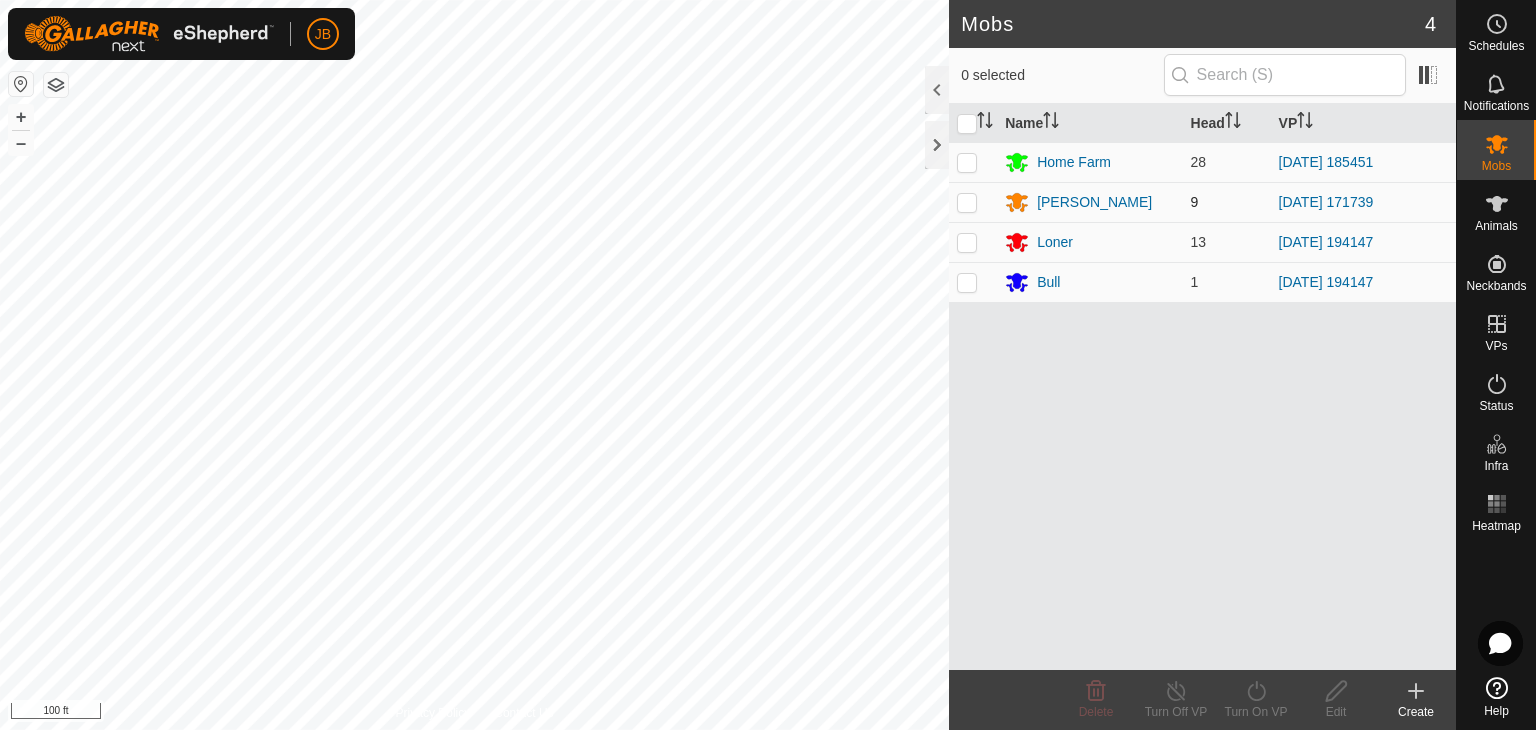 click at bounding box center [967, 202] 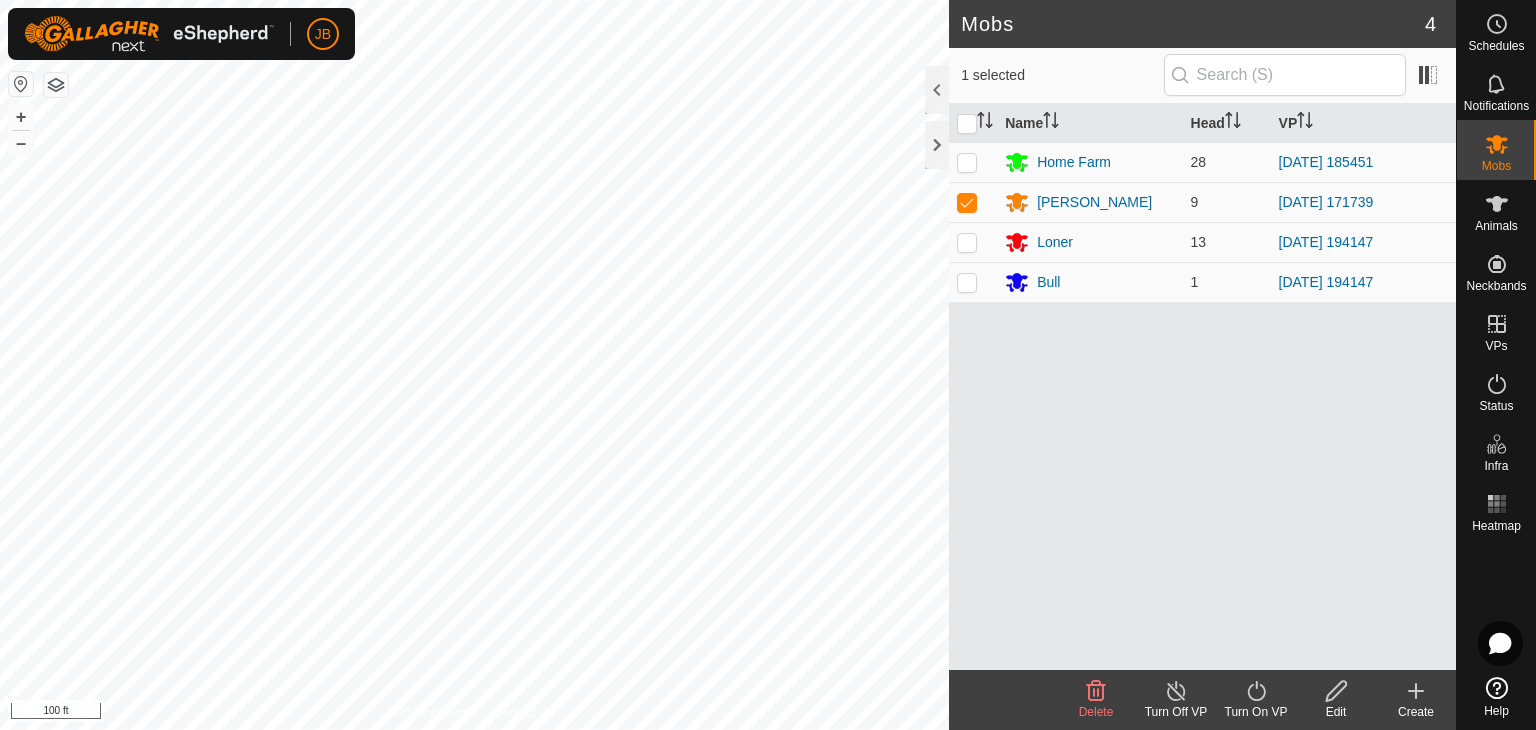 click 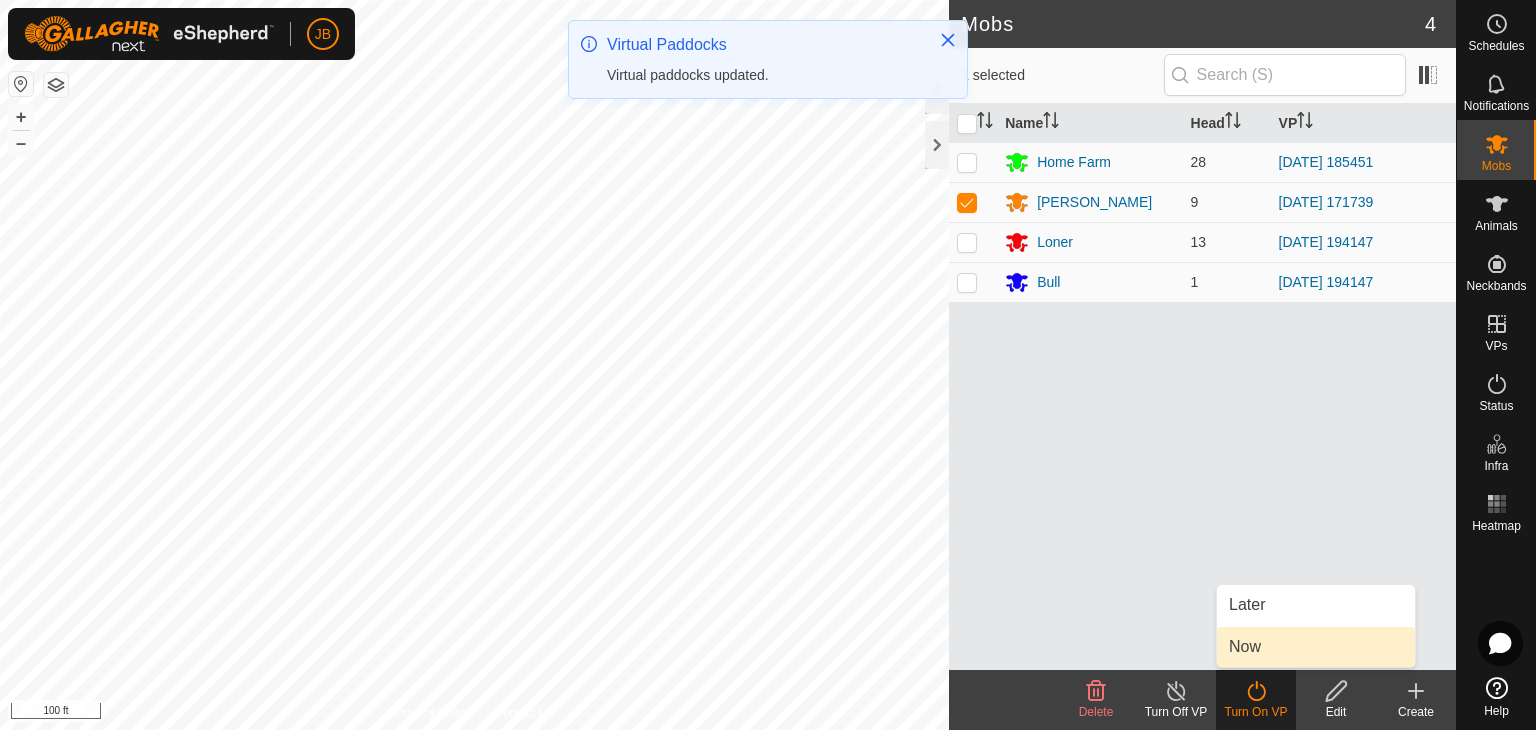 click on "Now" at bounding box center [1316, 647] 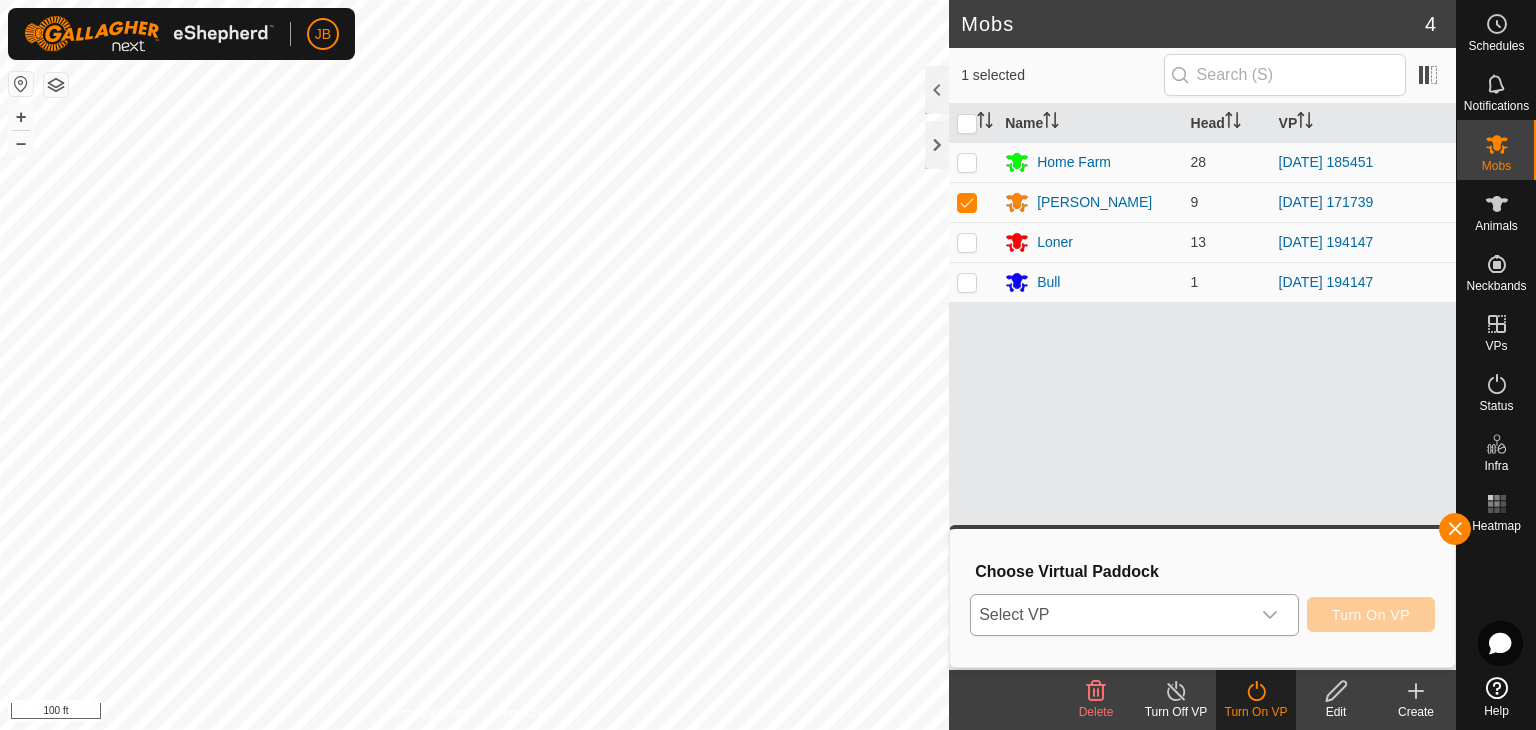 click 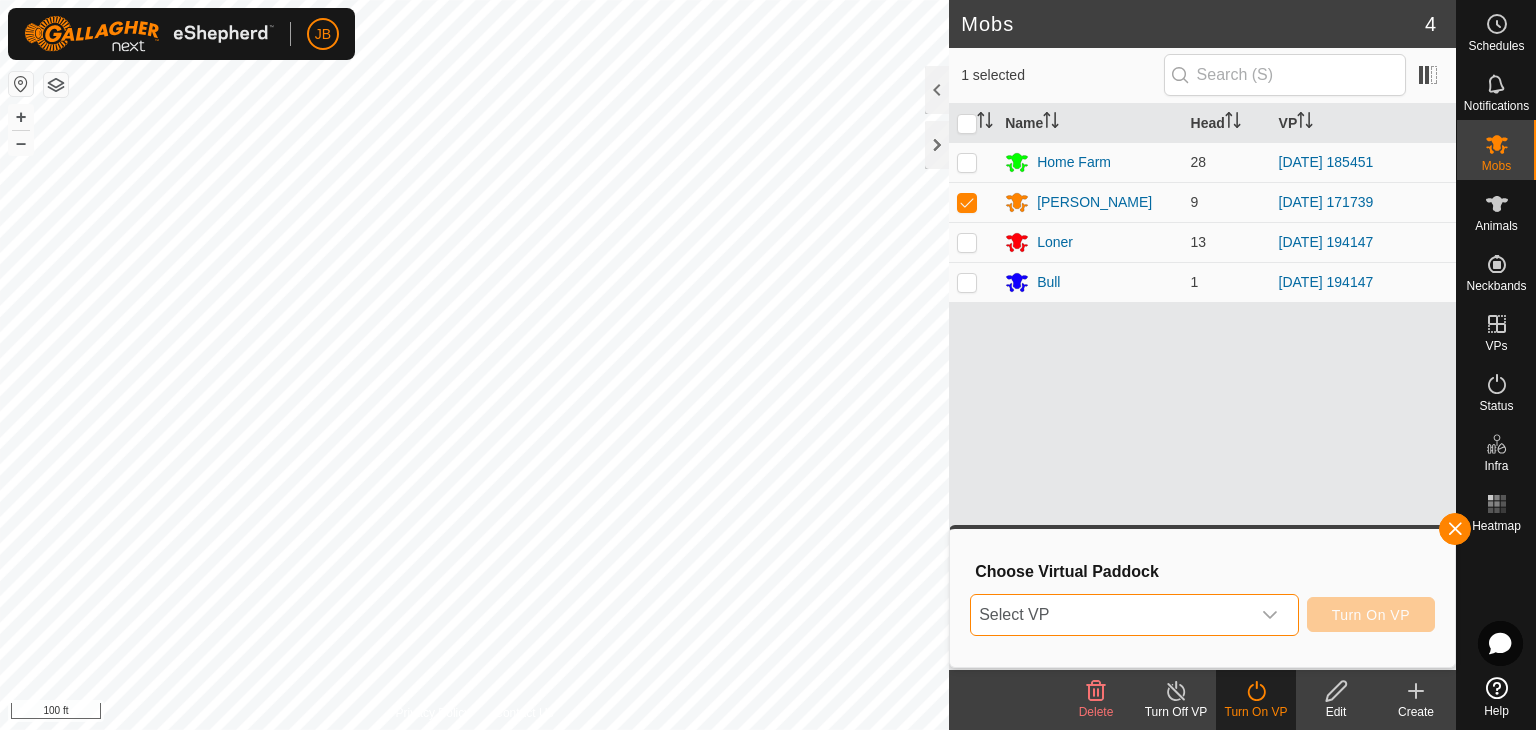 click at bounding box center (1270, 615) 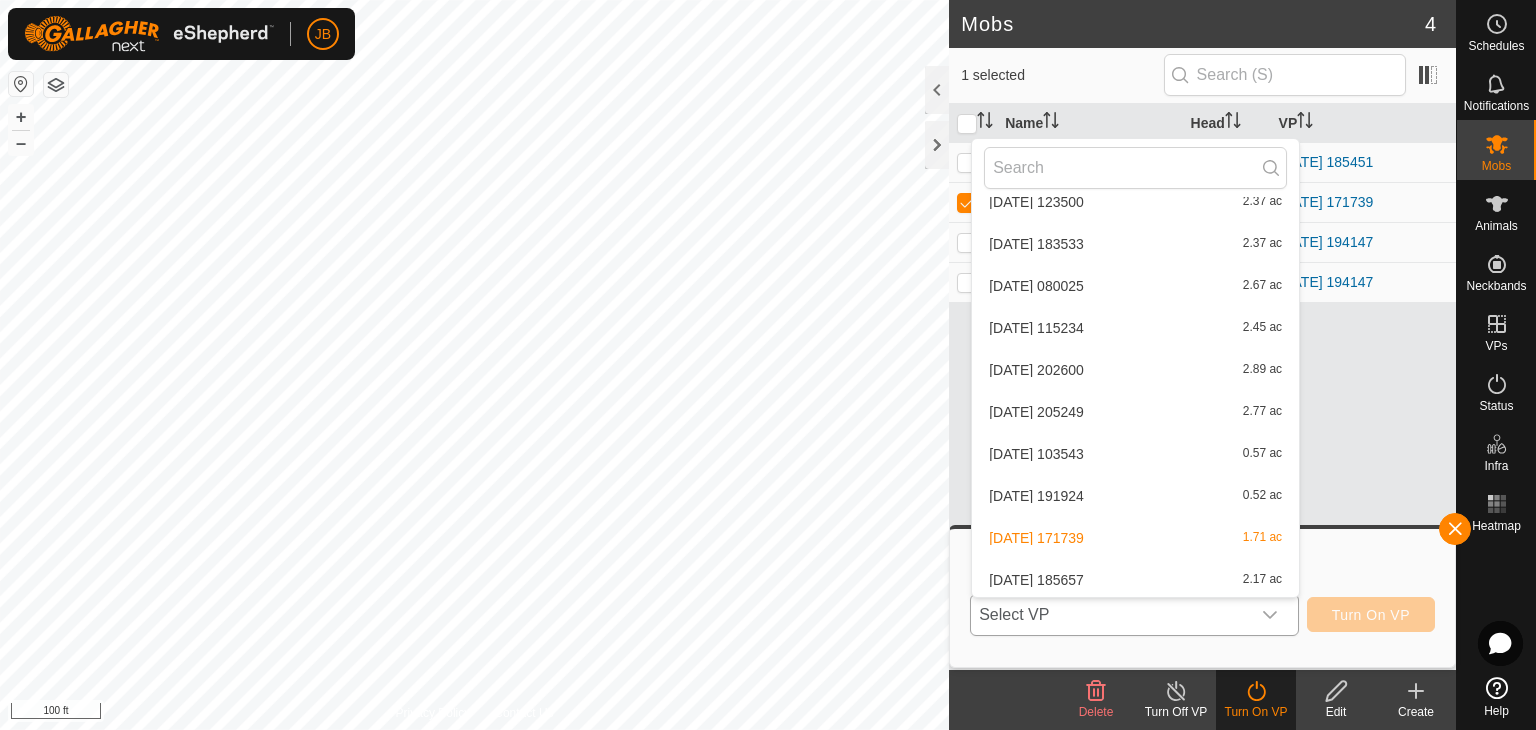 scroll, scrollTop: 2588, scrollLeft: 0, axis: vertical 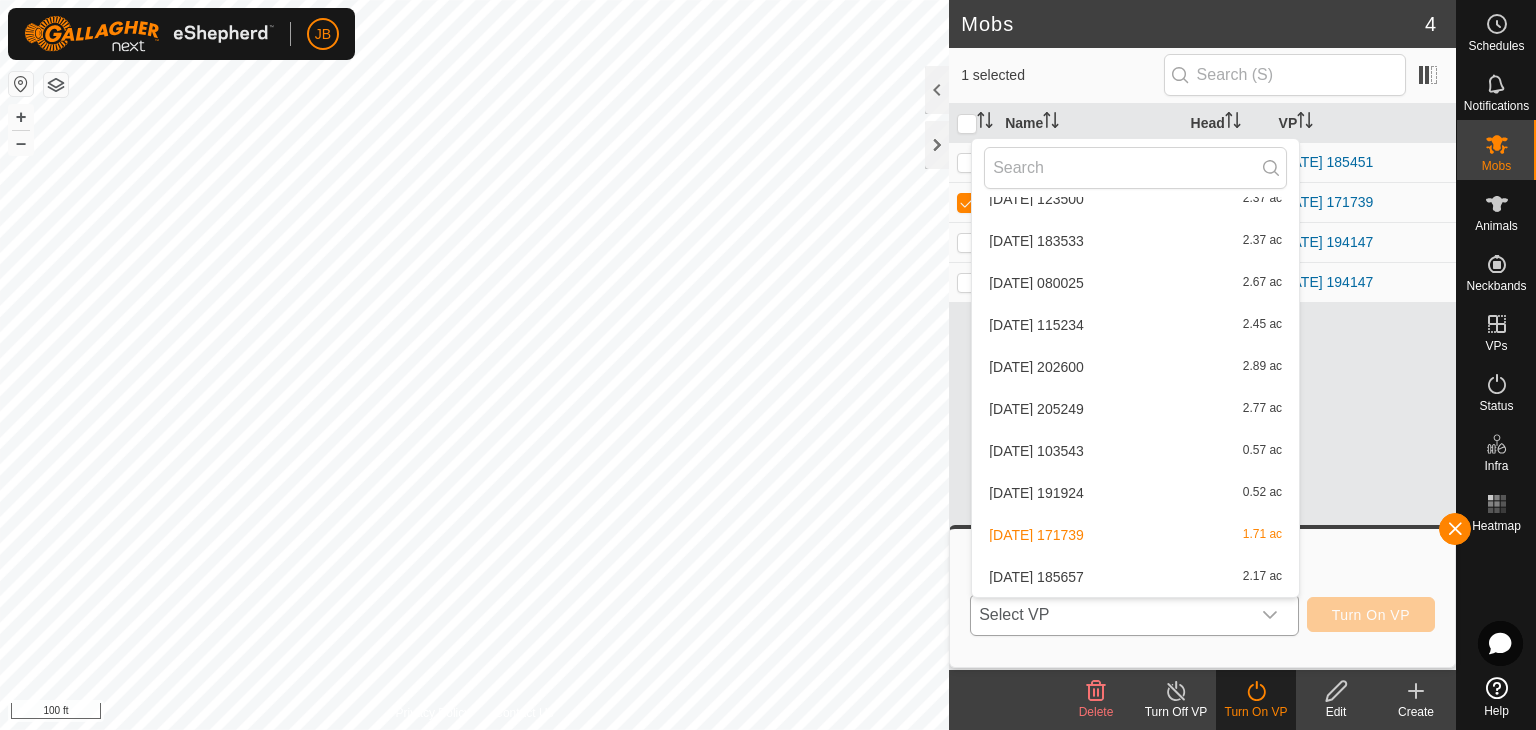 click on "[DATE] 185657  2.17 ac" at bounding box center (1135, 577) 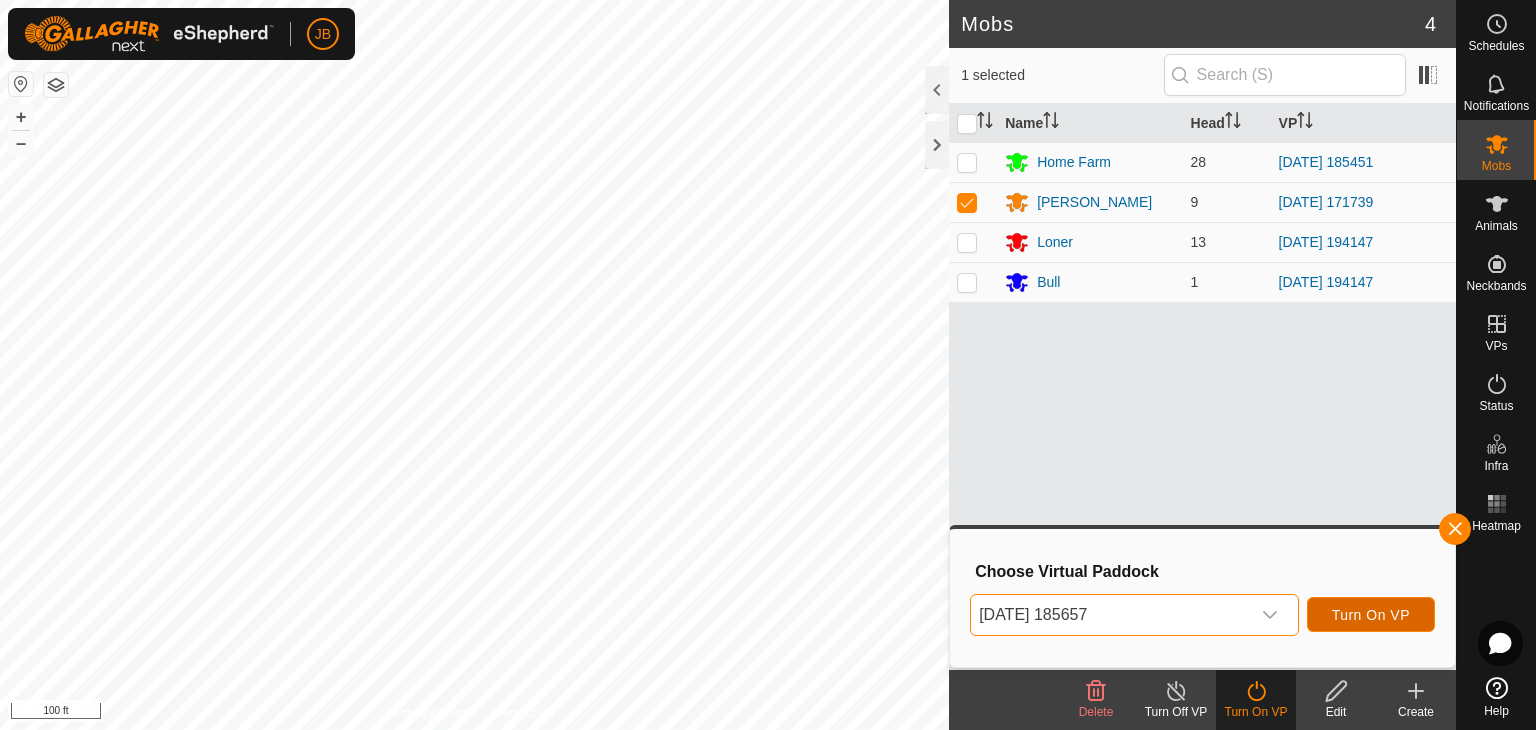 click on "Turn On VP" at bounding box center (1371, 615) 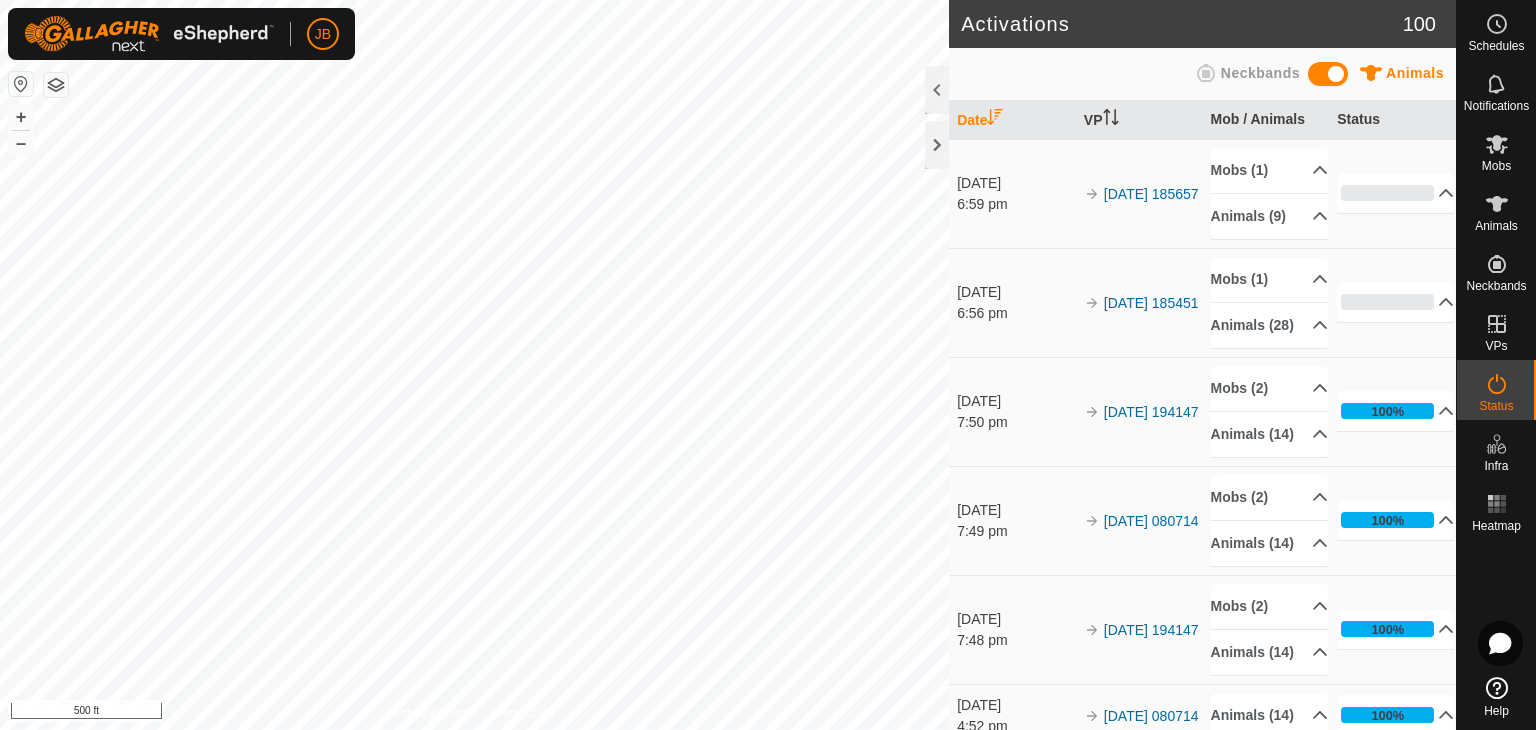 click on "JB Schedules Notifications Mobs Animals Neckbands VPs Status Infra Heatmap Help Activations 100 Animals Neckbands   Date   VP   Mob / Animals   Status  [DATE] 6:59 pm 2025-07-13 185657 Mobs (1)  [PERSON_NAME]  Animals (9)  [PERSON_NAME]   Dynaling   [PERSON_NAME]   Fringe   [GEOGRAPHIC_DATA]   [US_STATE]   Oxbow   Epidemic   Radical  0% In Progress Pending  9  Sent   0  Completed Confirmed   0  Overridden  0  Cancelled   0  [DATE] 6:56 pm 2025-07-13 185451 Mobs (1)  Home Farm  Animals [PHONE_NUMBER]   28   23   29   15   10   2   19   30   1   14   12   5   11   22   3   27   17   26   6   25   4   18   8  0% In Progress Pending  28  Sent   0  Completed Confirmed   0  Overridden  0  Cancelled   0  [DATE] 7:50 pm 2025-07-09 194147 Mobs (2)  Loner   Bull  Animals (14)  7   488   [PERSON_NAME]   [PERSON_NAME]   Astoria   [PERSON_NAME]   Seaforth   Numb   [PERSON_NAME]   [PERSON_NAME]  100% In Progress Pending  0  Sent   0  Completed Confirmed   14  Overridden  0  Cancelled   0  [DATE] 7:49 pm Mobs (2)" at bounding box center [768, 365] 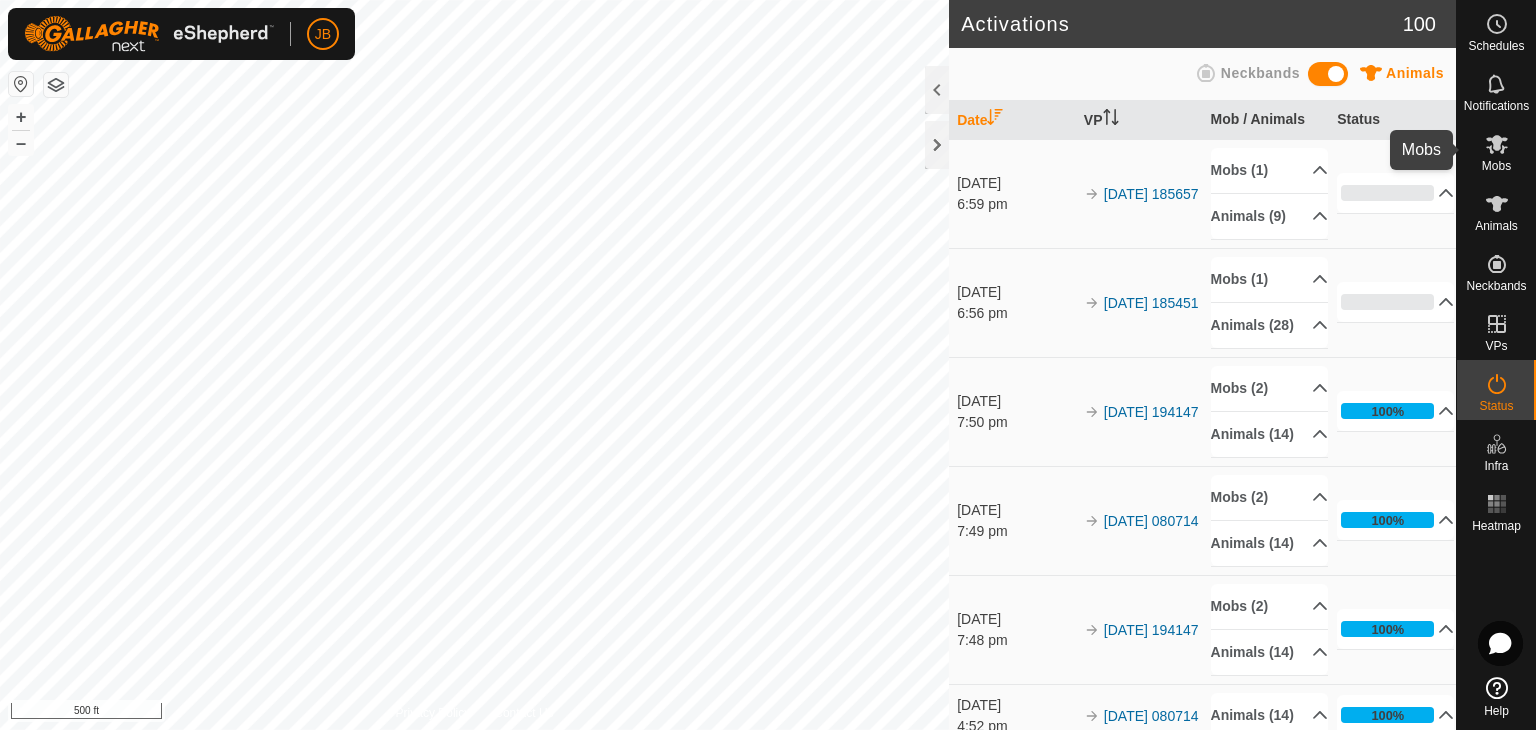 click 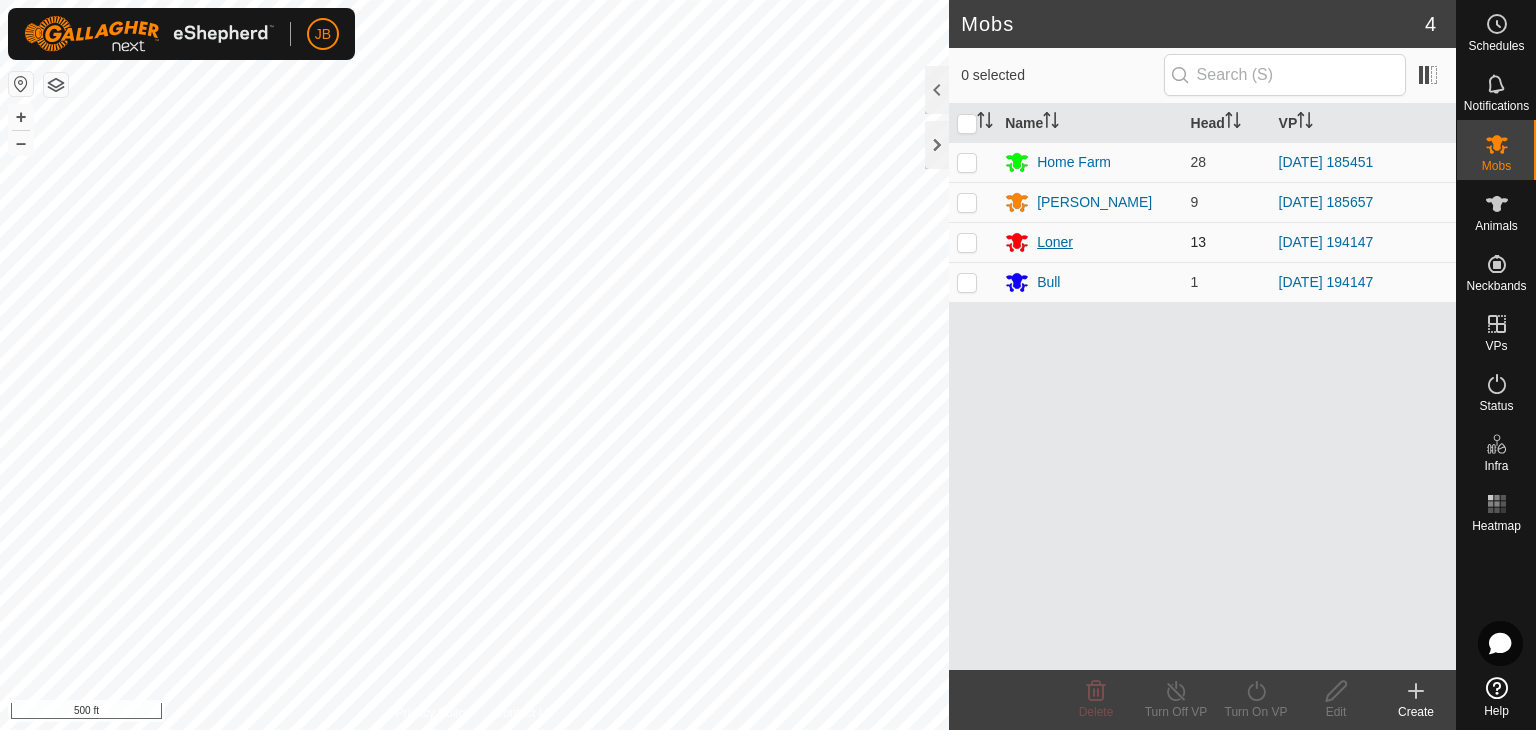 click on "Loner" at bounding box center [1055, 242] 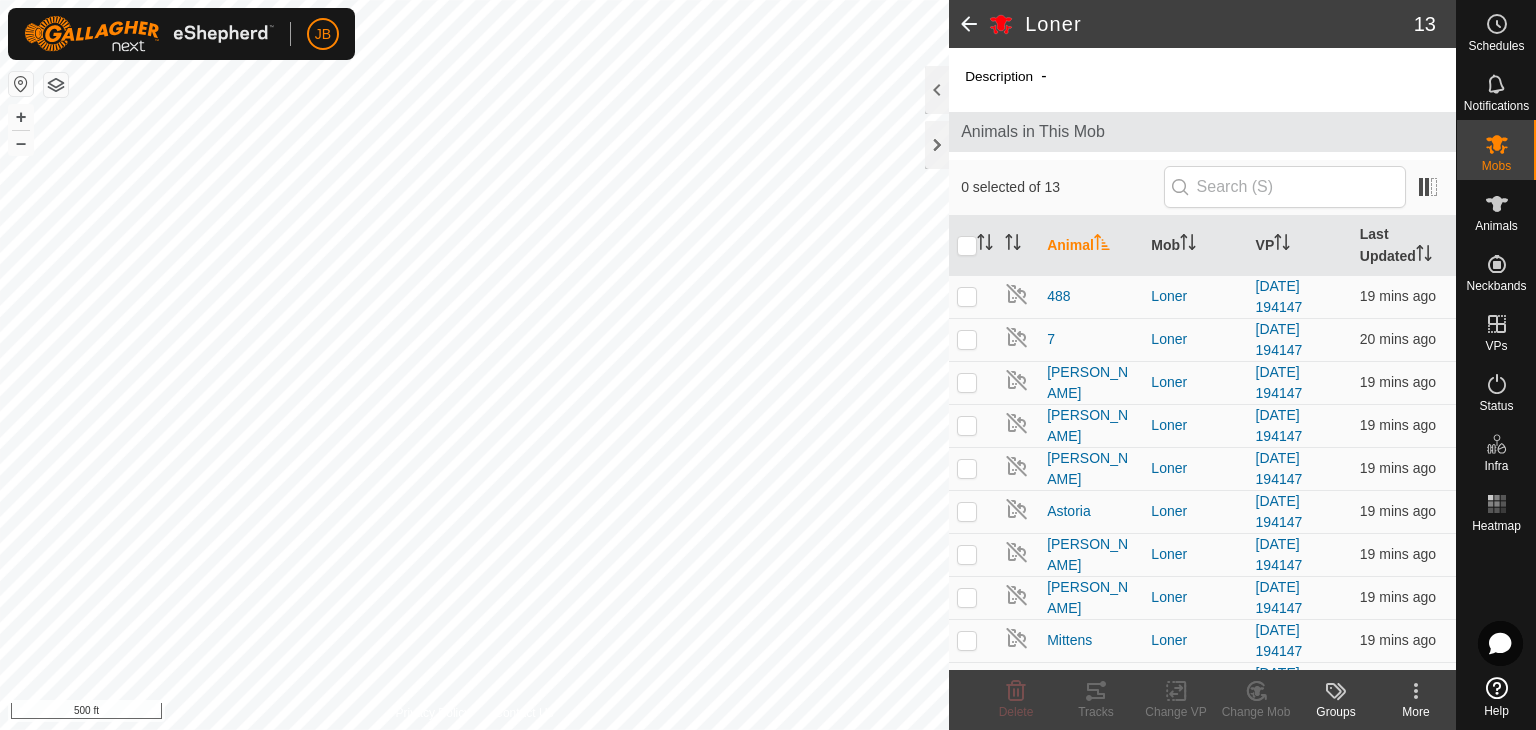 click at bounding box center [973, 246] 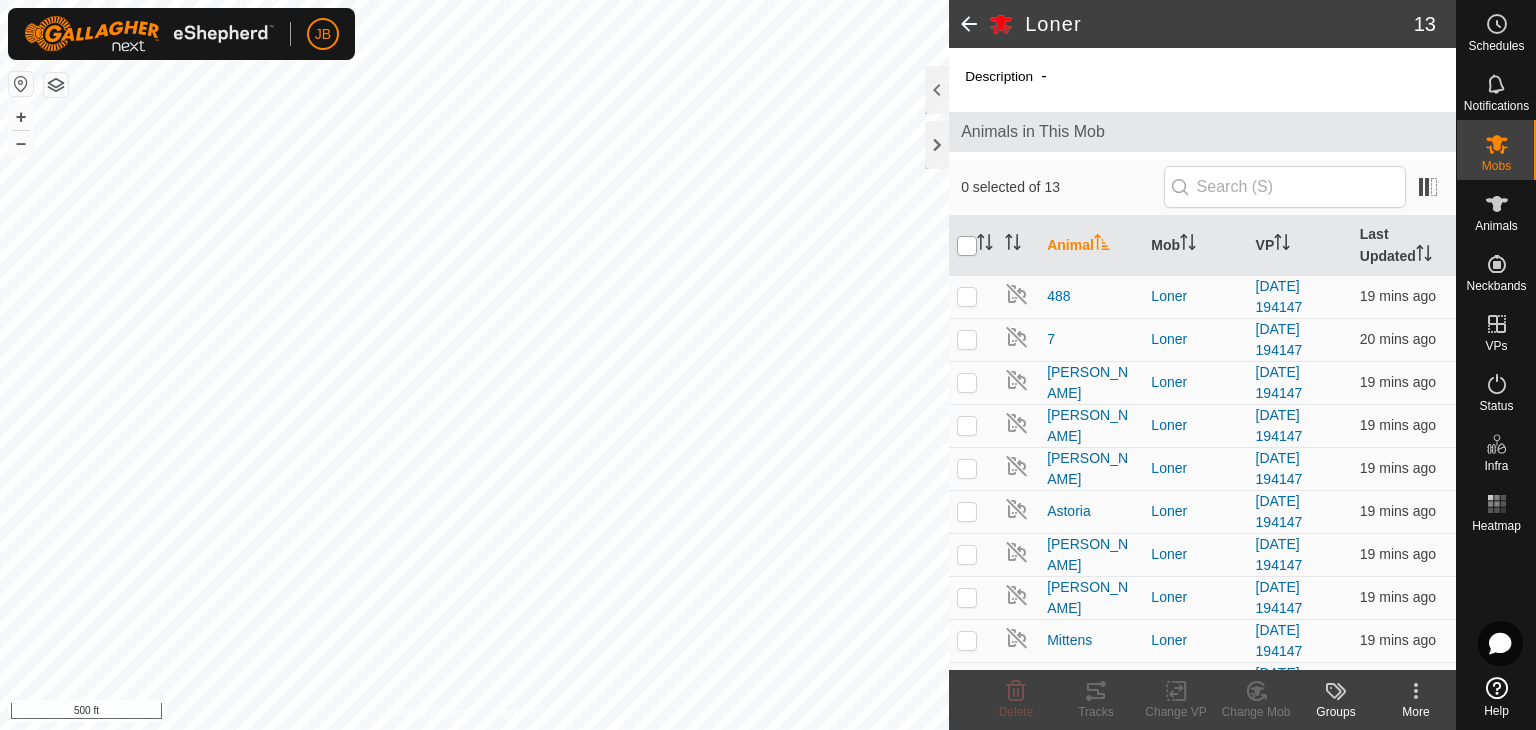 click at bounding box center [967, 246] 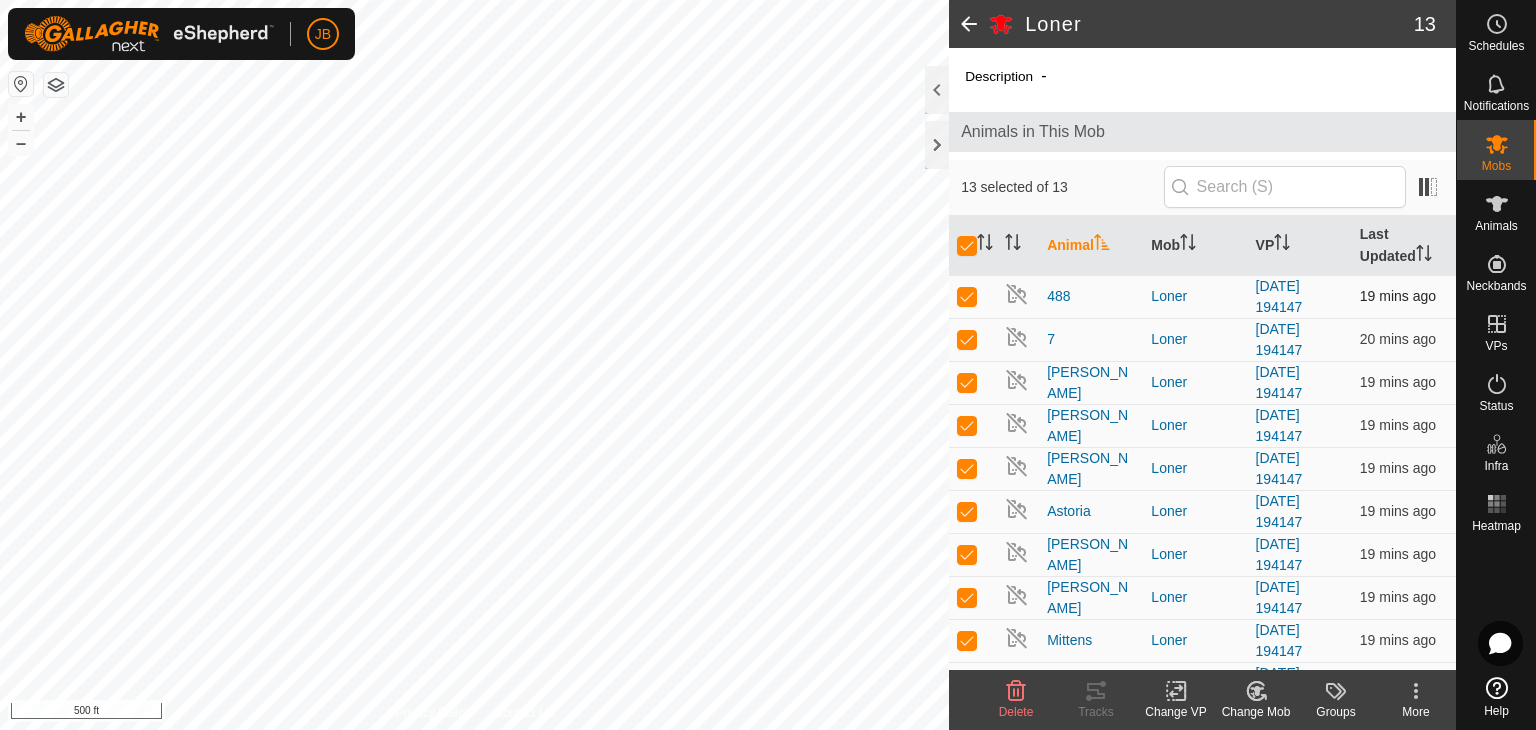 click at bounding box center (967, 296) 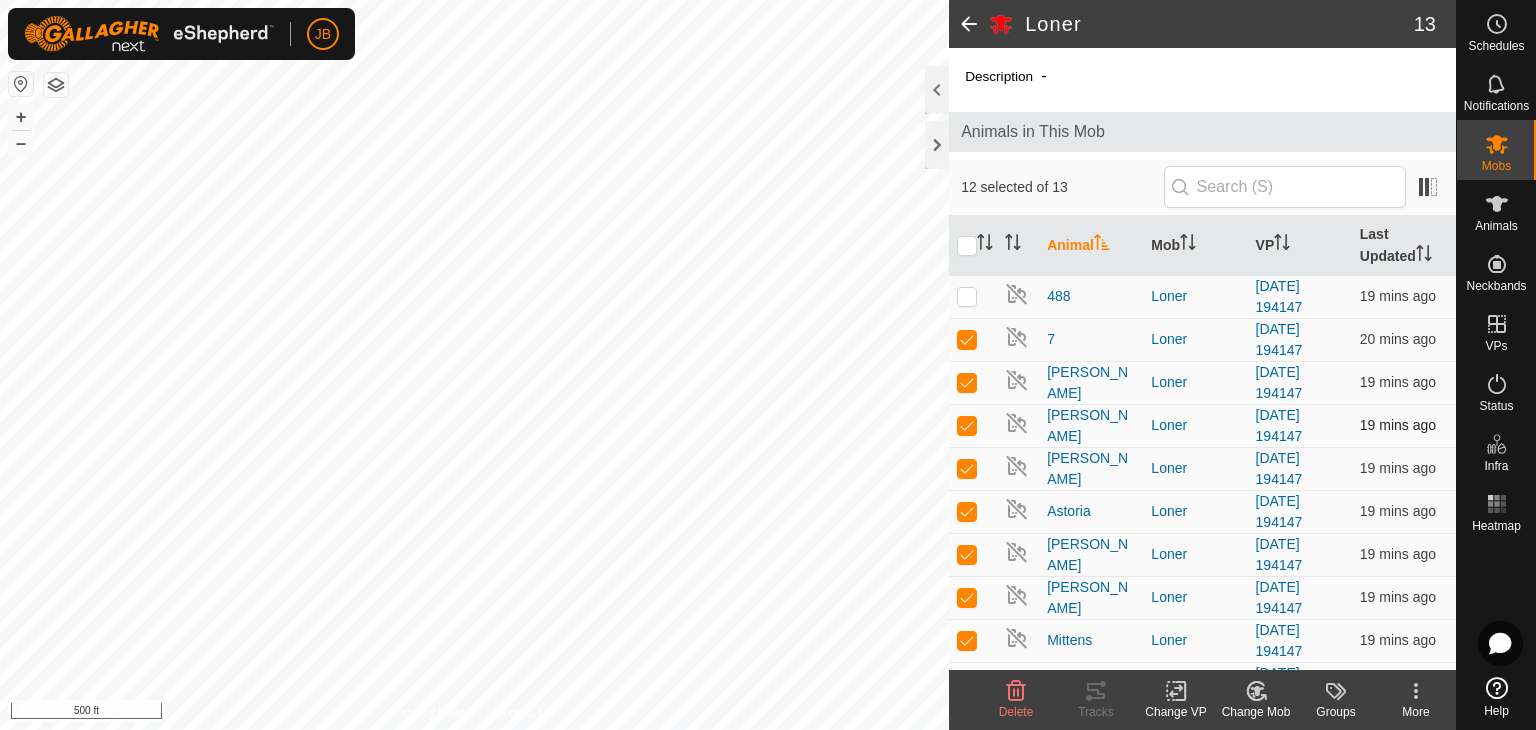click at bounding box center (967, 425) 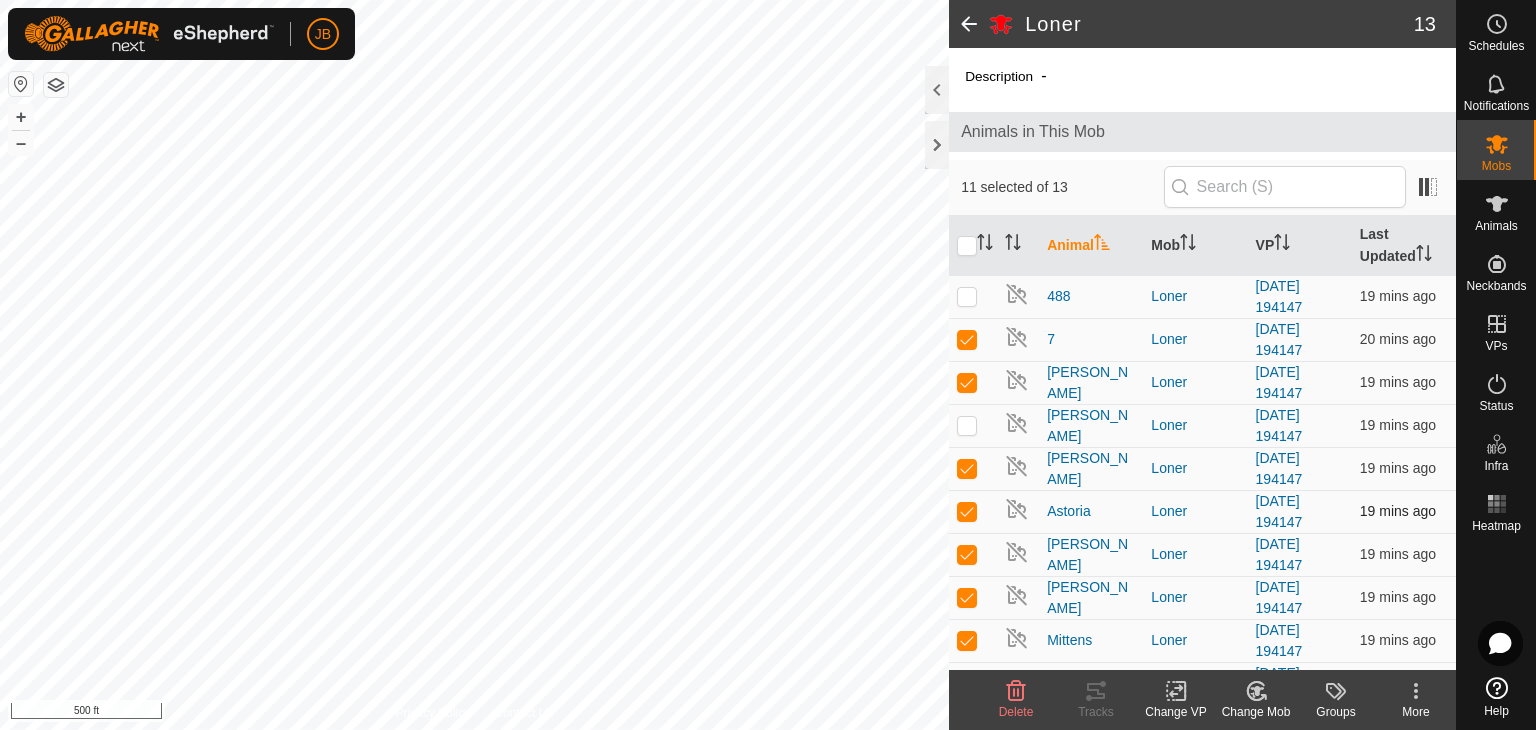 click at bounding box center [967, 511] 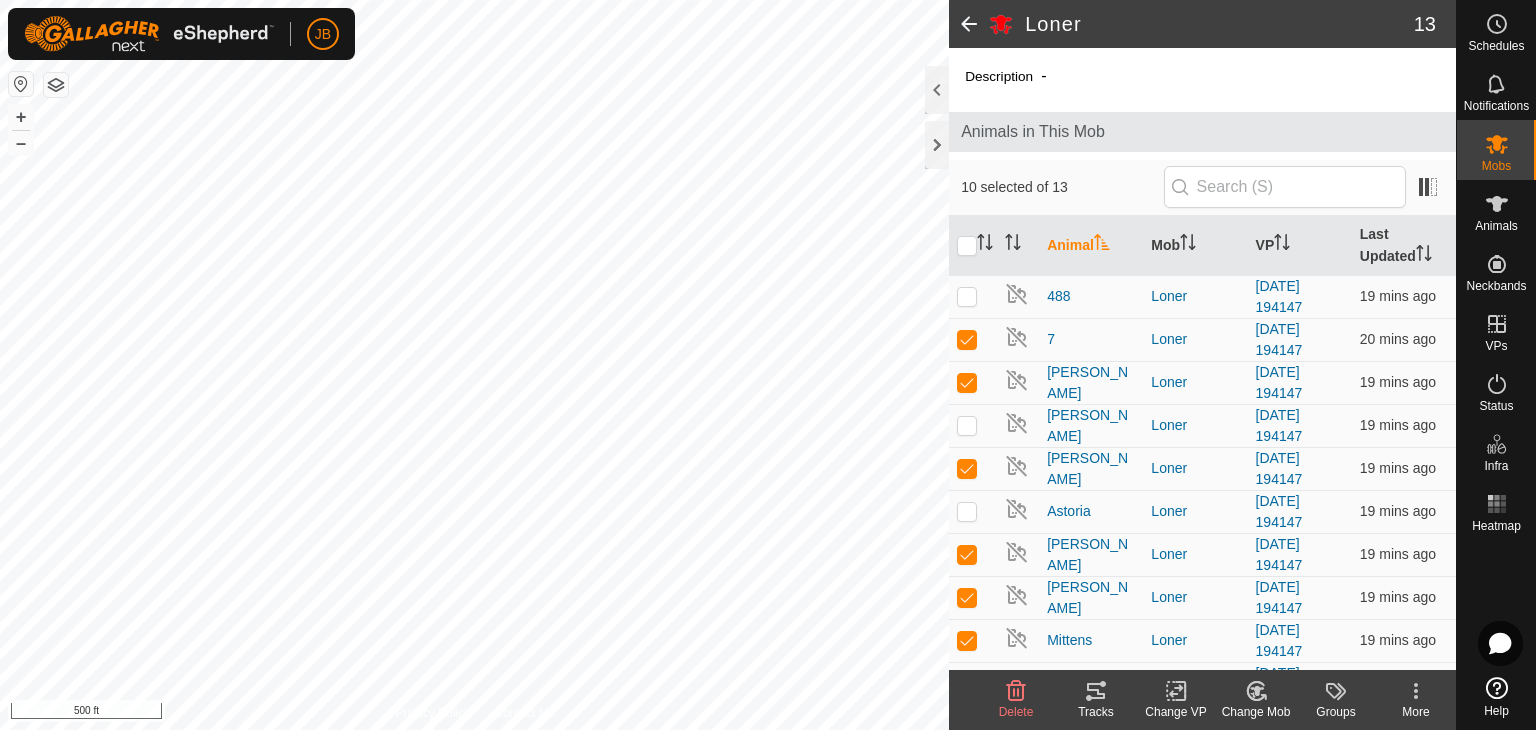 click 